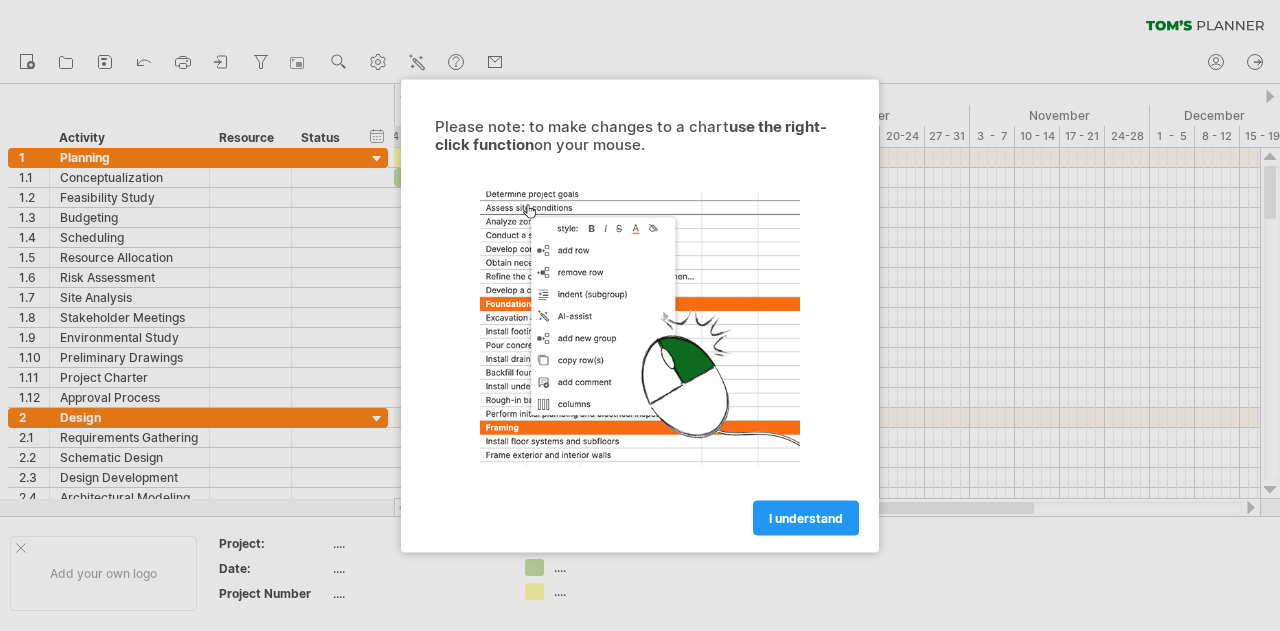 scroll, scrollTop: 0, scrollLeft: 0, axis: both 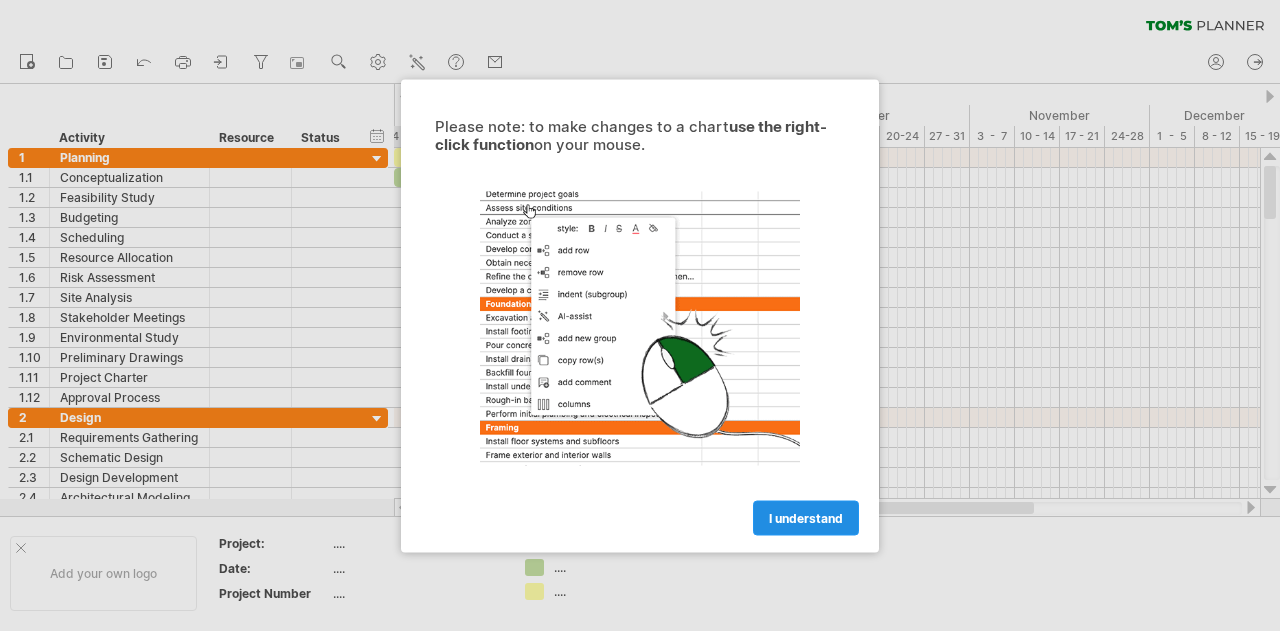 click on "I understand" at bounding box center [806, 517] 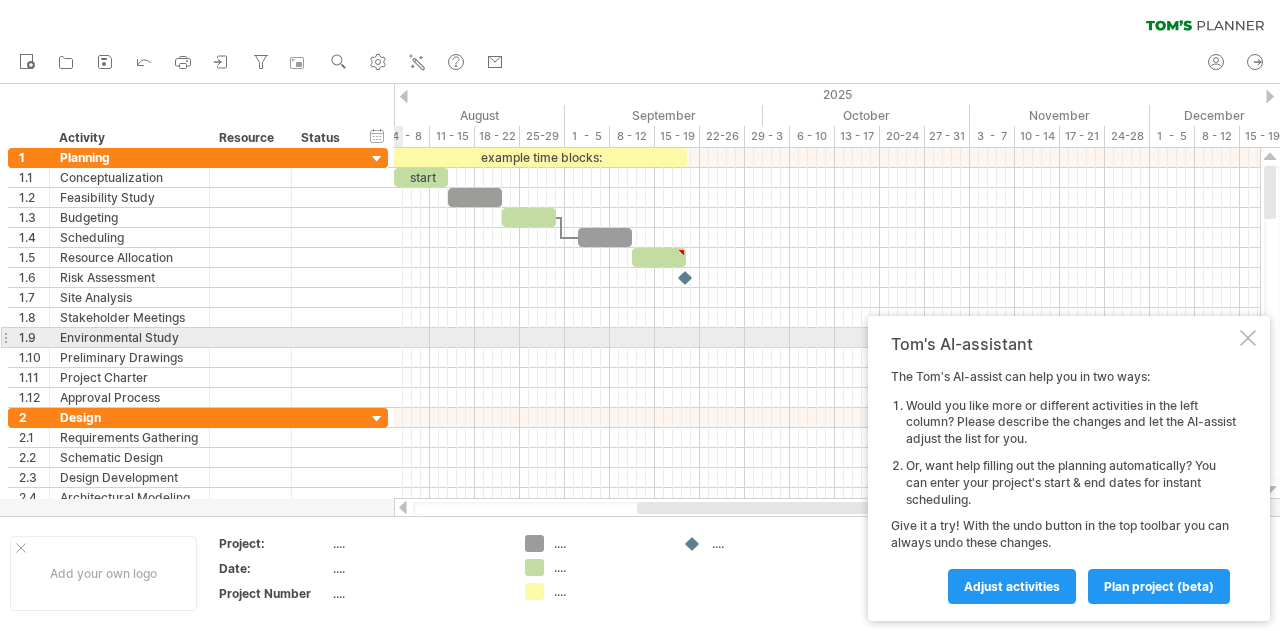 click at bounding box center [1248, 338] 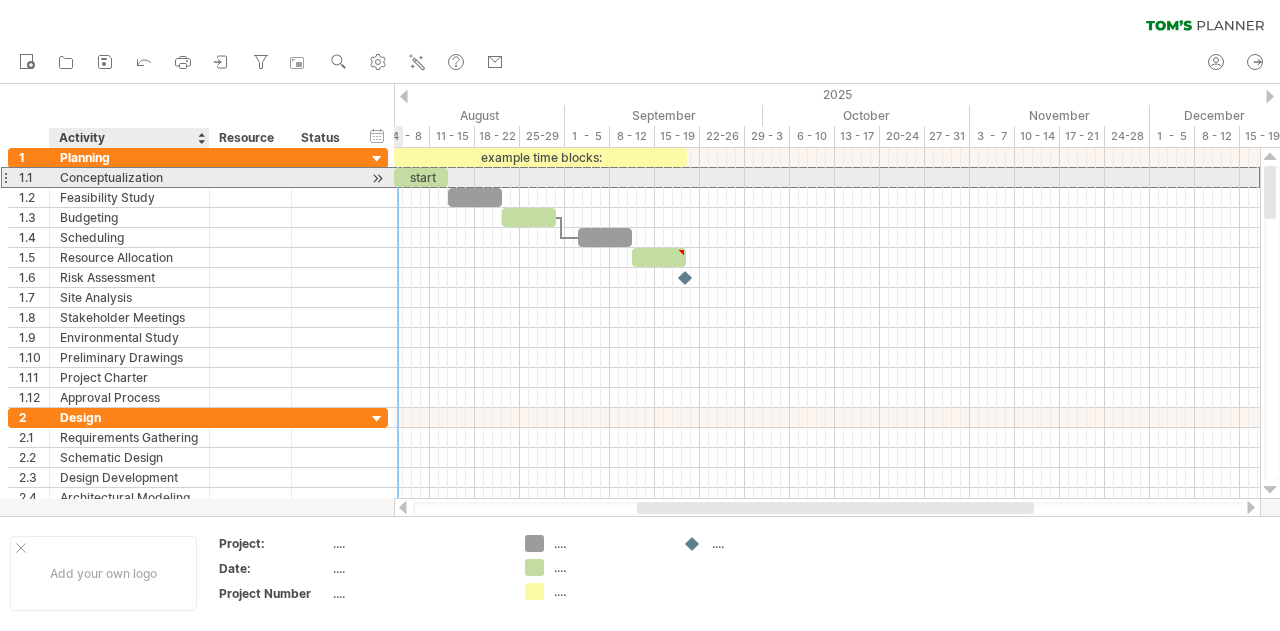 click on "Conceptualization" at bounding box center (129, 177) 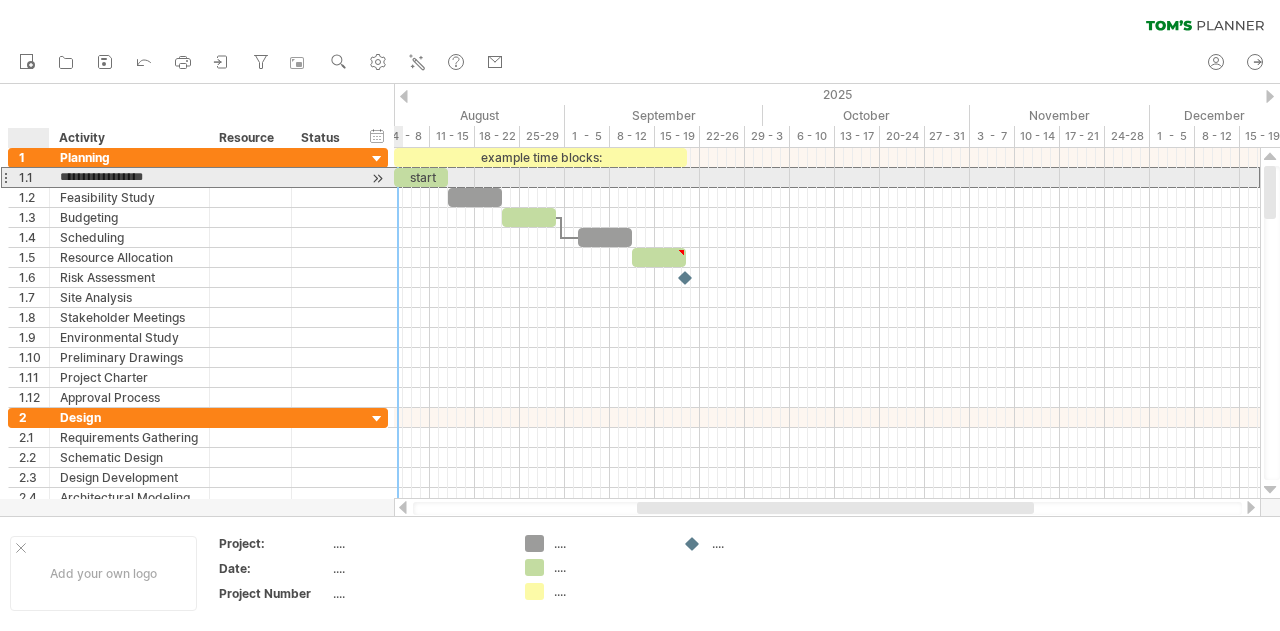 drag, startPoint x: 173, startPoint y: 175, endPoint x: 58, endPoint y: 177, distance: 115.01739 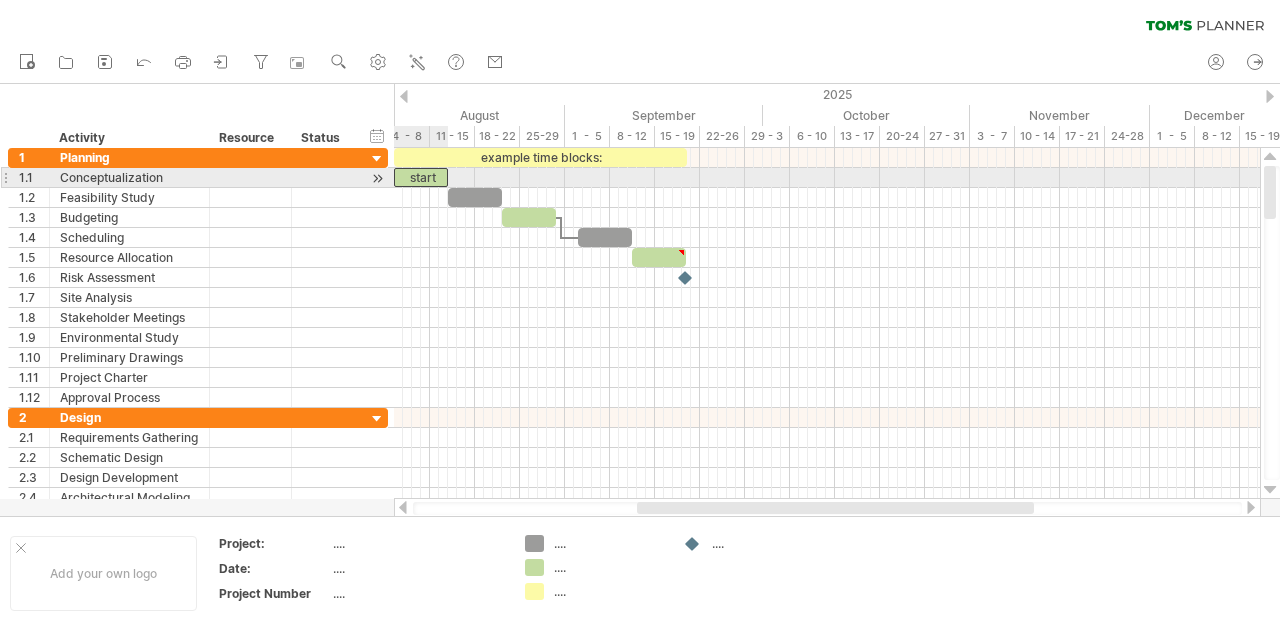 click on "start" at bounding box center (421, 177) 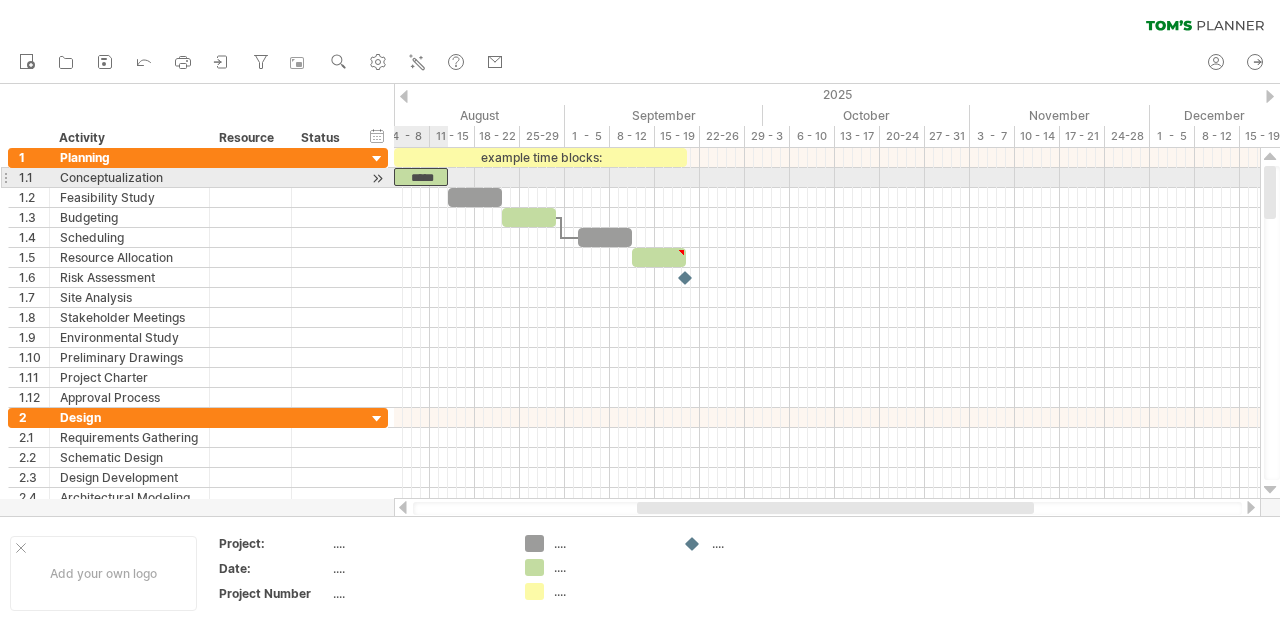 click on "*****" at bounding box center [421, 177] 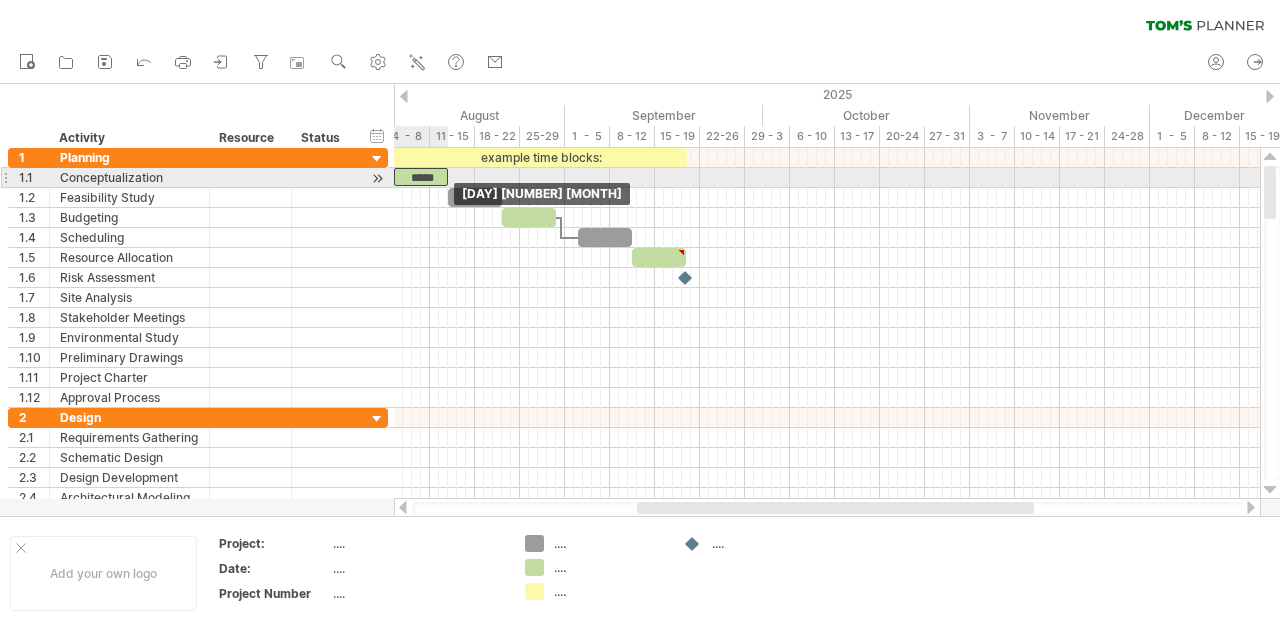 click on "example time blocks: *****
Tuesday 12 August
Tuesday 05 August" at bounding box center (827, 323) 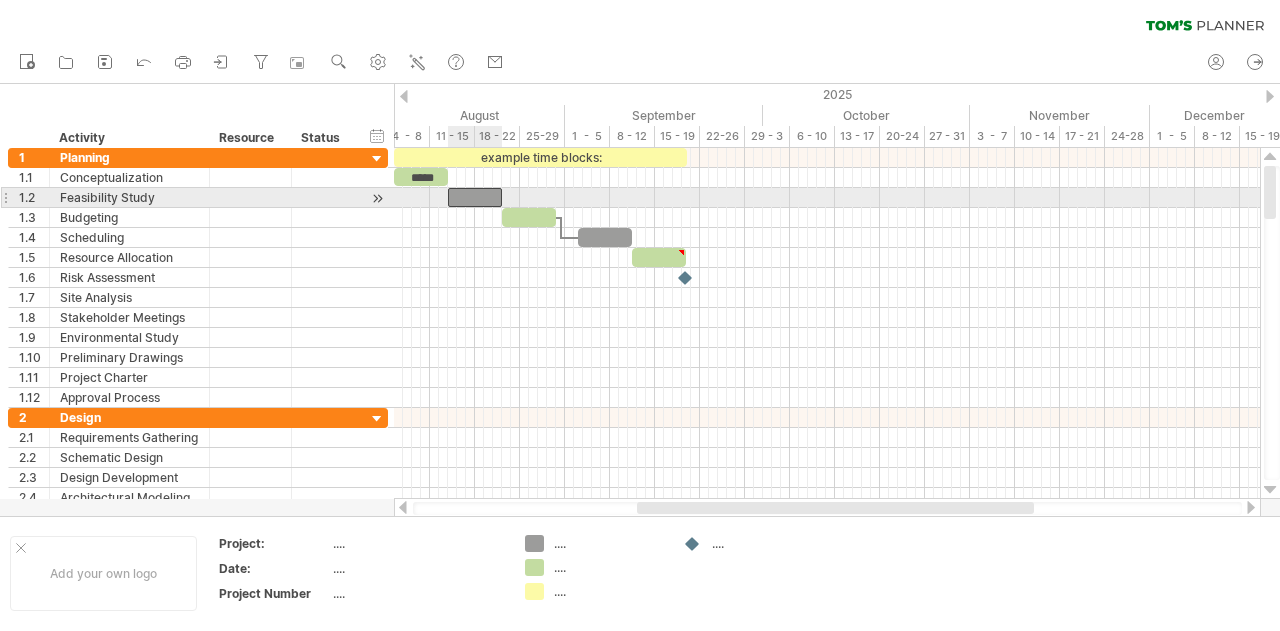 click at bounding box center [475, 197] 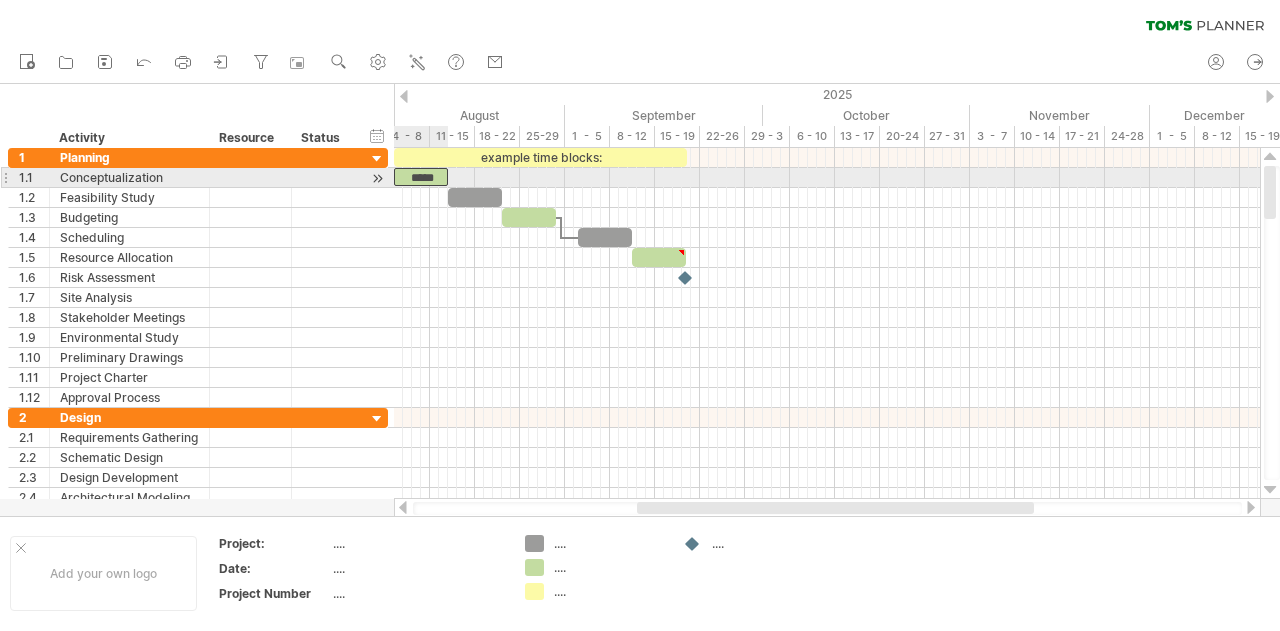 click on "*****" at bounding box center (421, 177) 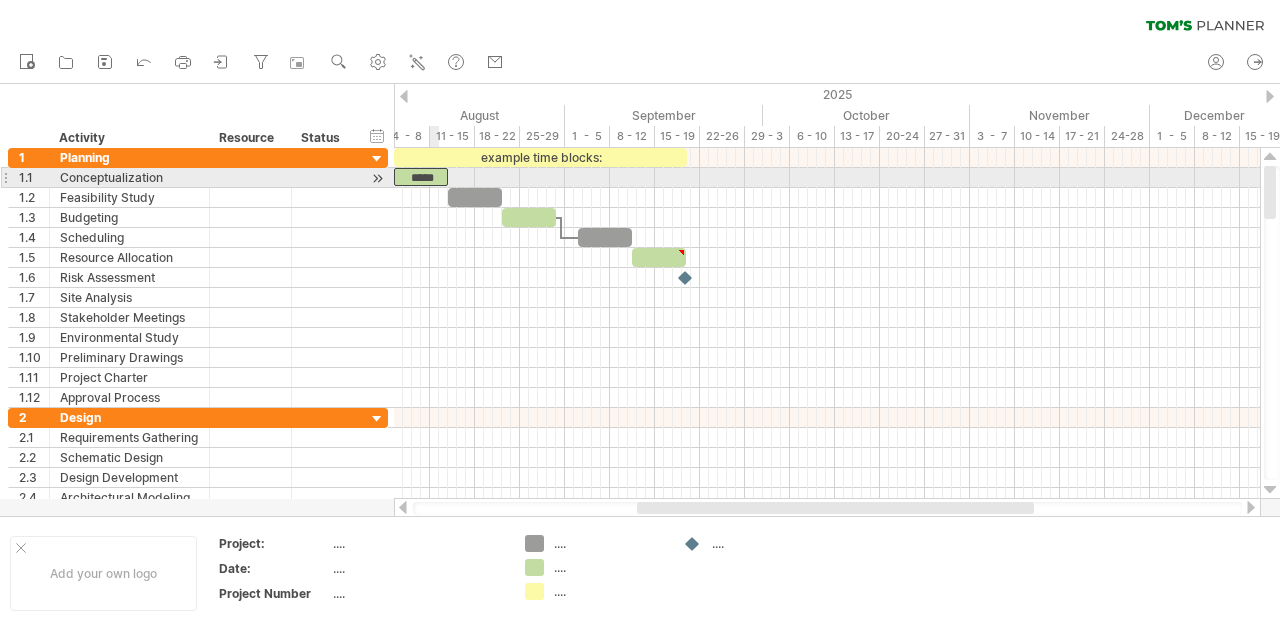 type 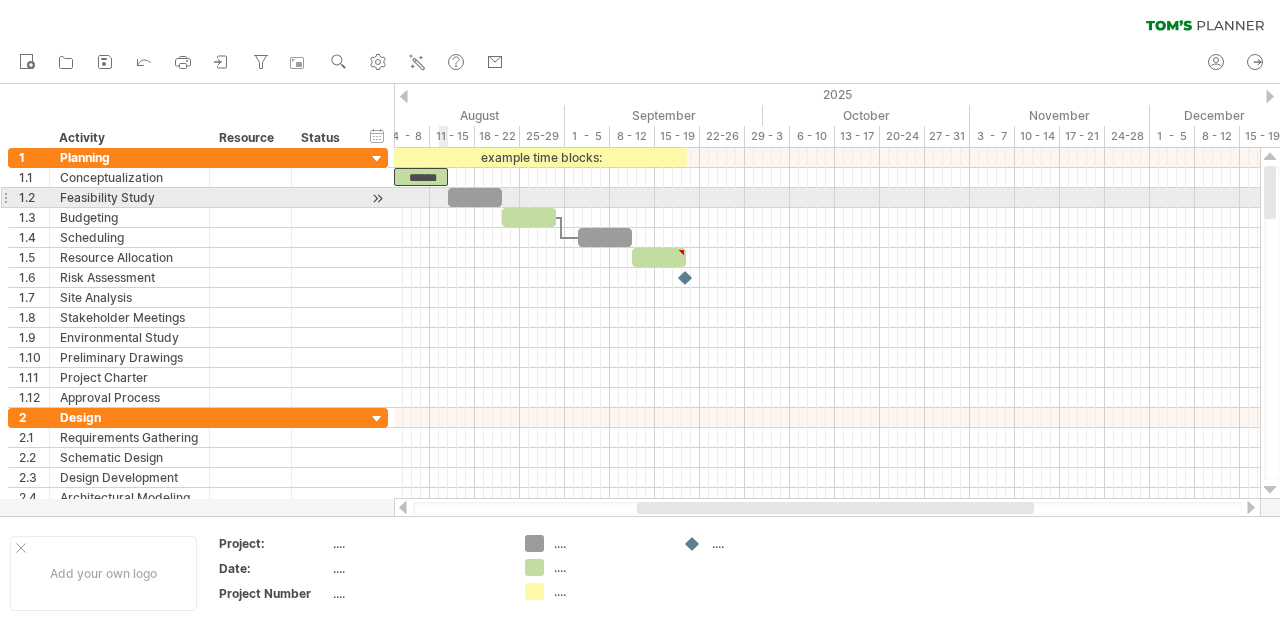 click at bounding box center [448, 197] 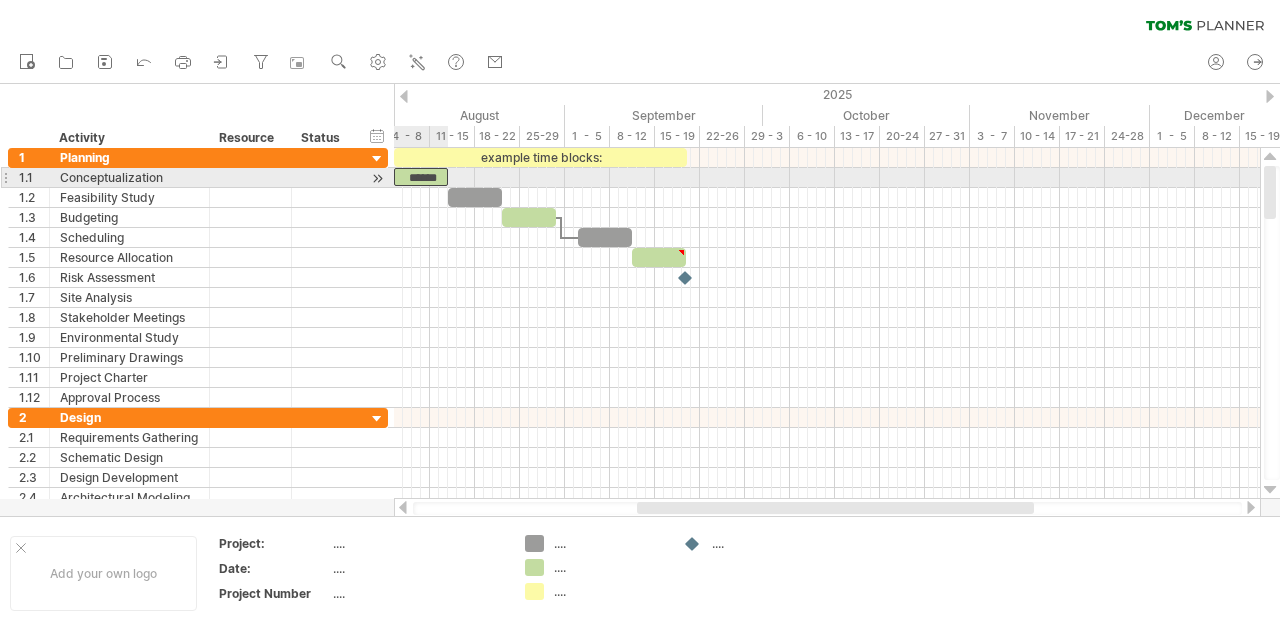 click on "******" at bounding box center (421, 177) 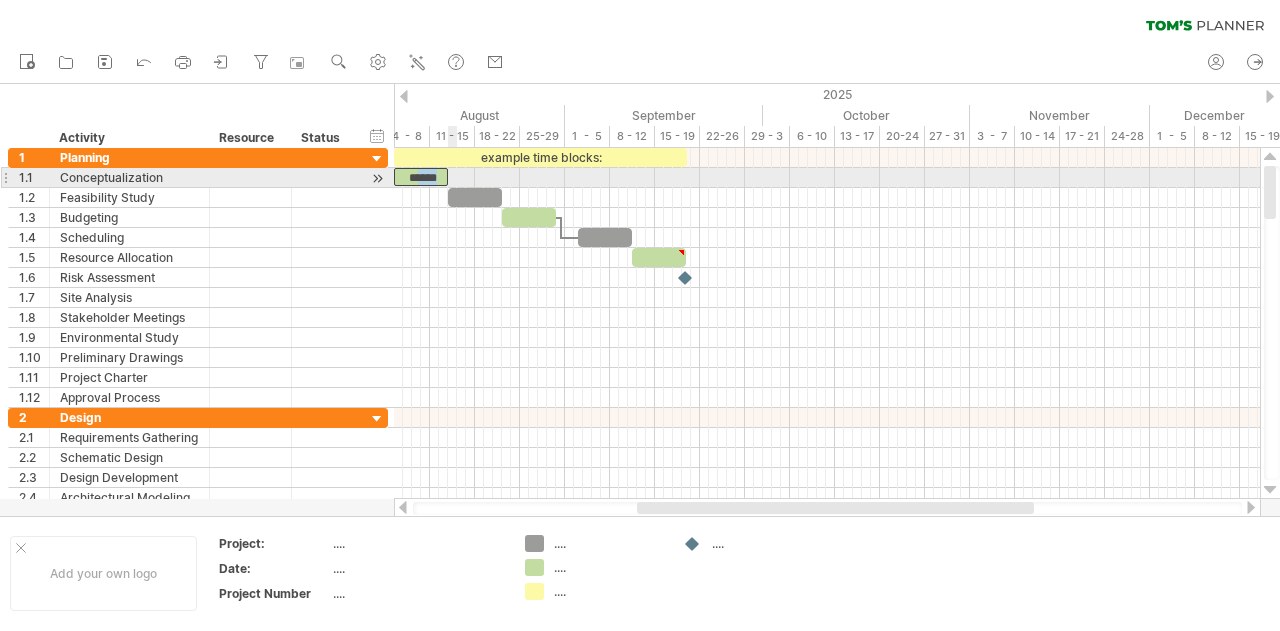 drag, startPoint x: 418, startPoint y: 176, endPoint x: 449, endPoint y: 181, distance: 31.400637 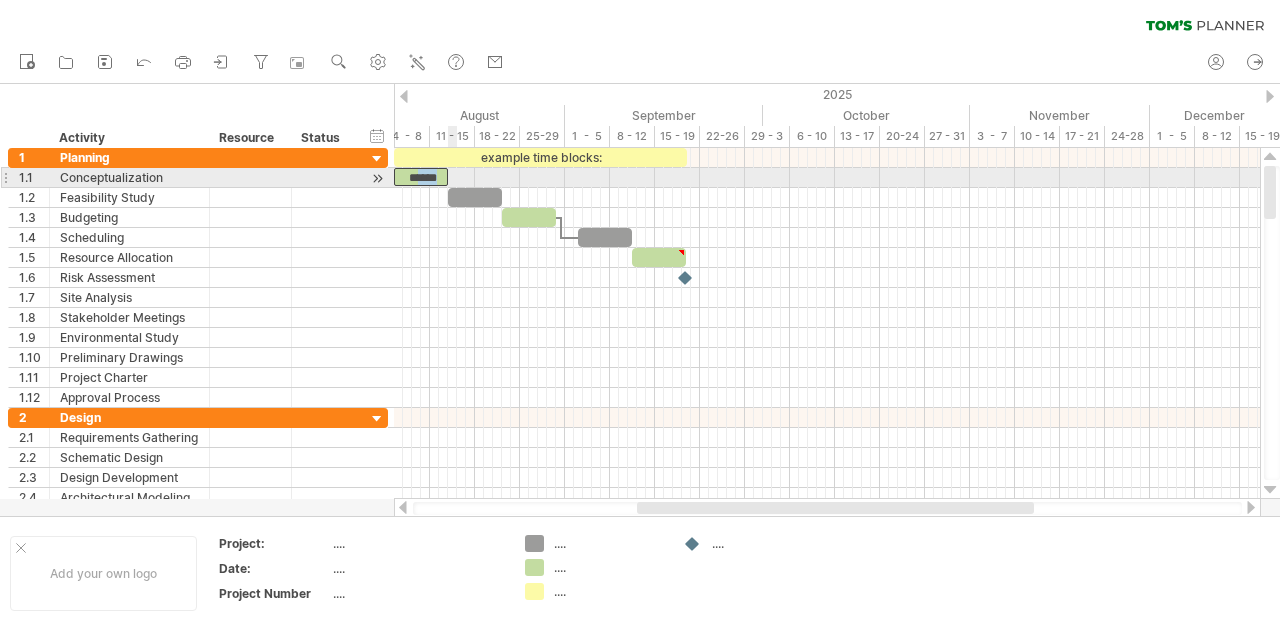 click on "******" at bounding box center [421, 177] 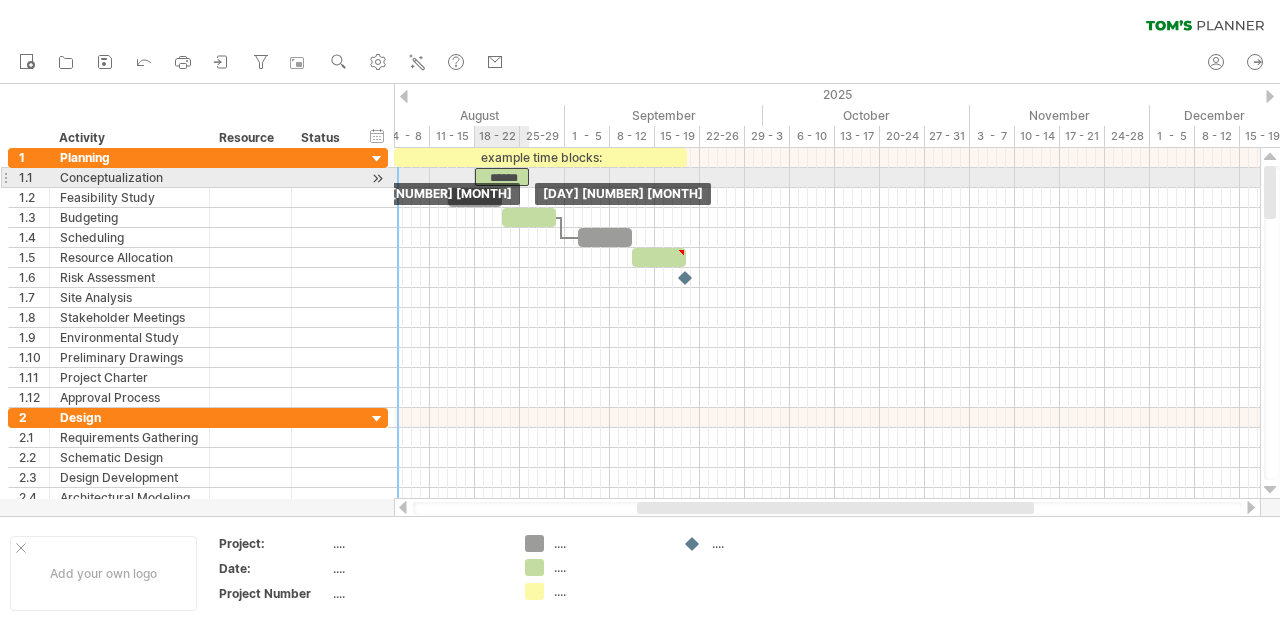 drag, startPoint x: 398, startPoint y: 177, endPoint x: 480, endPoint y: 183, distance: 82.219215 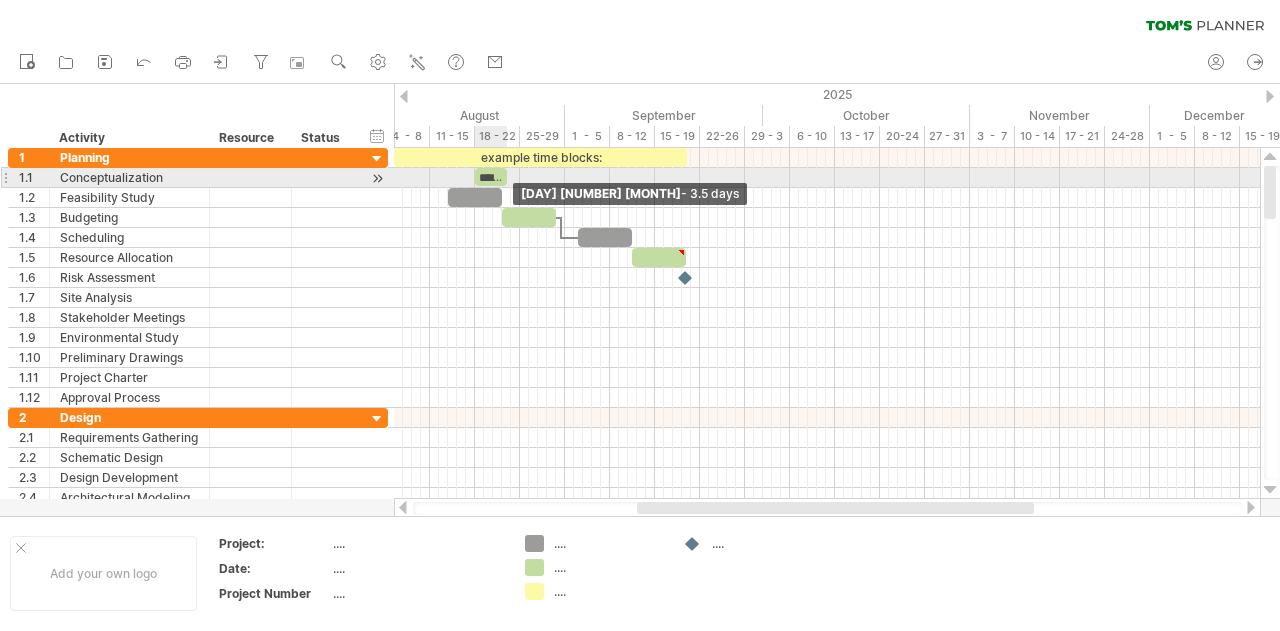 drag, startPoint x: 528, startPoint y: 178, endPoint x: 506, endPoint y: 178, distance: 22 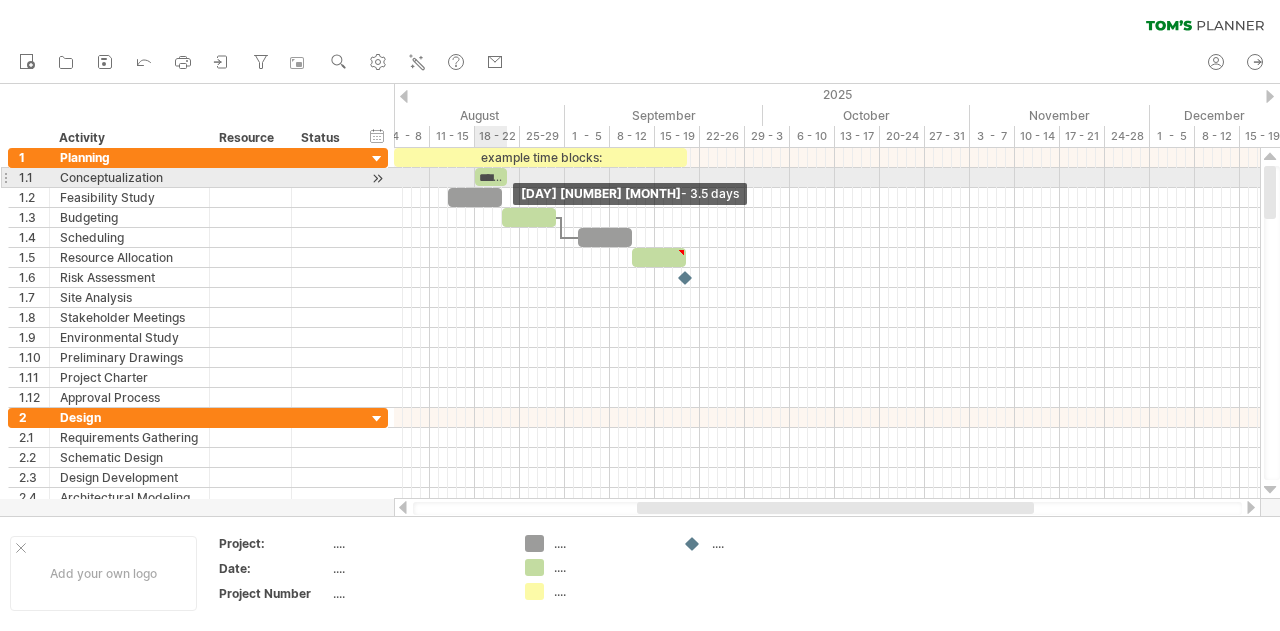click at bounding box center [507, 177] 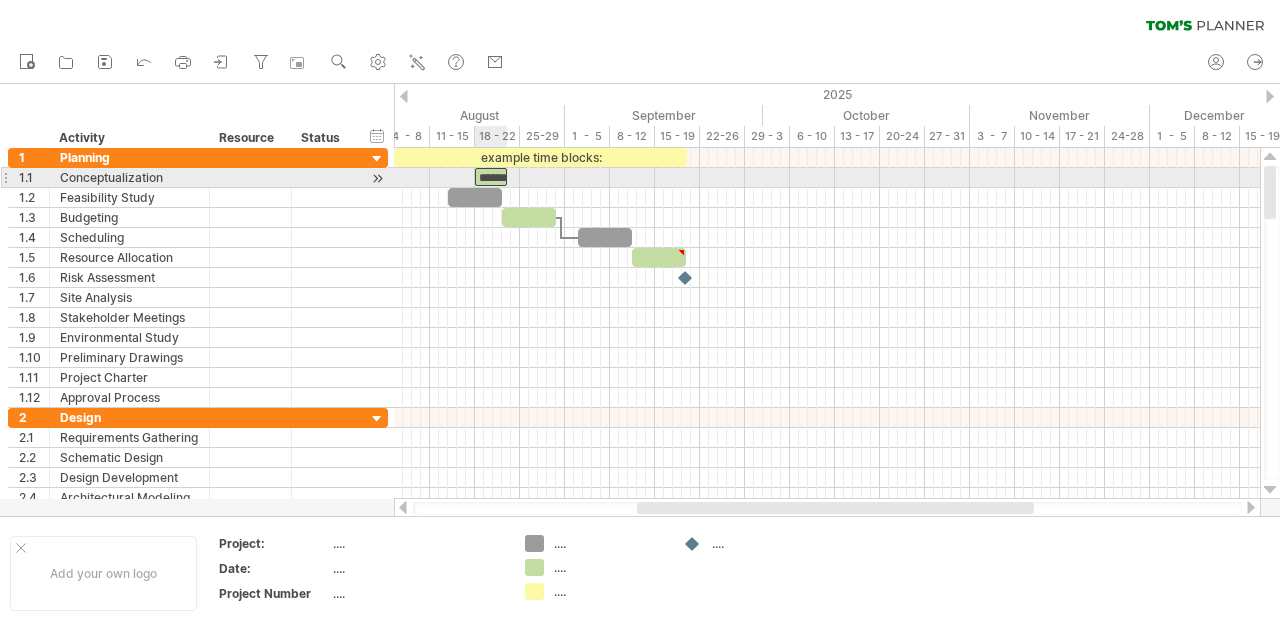 click on "******" at bounding box center (491, 177) 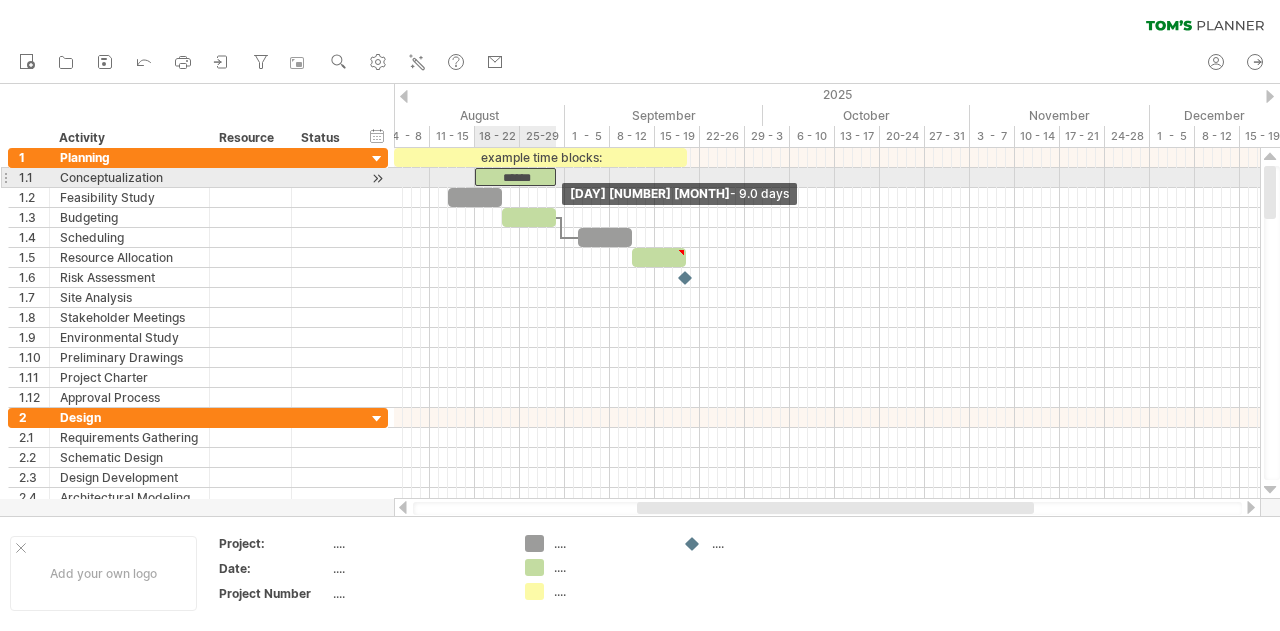 drag, startPoint x: 506, startPoint y: 176, endPoint x: 556, endPoint y: 181, distance: 50.24938 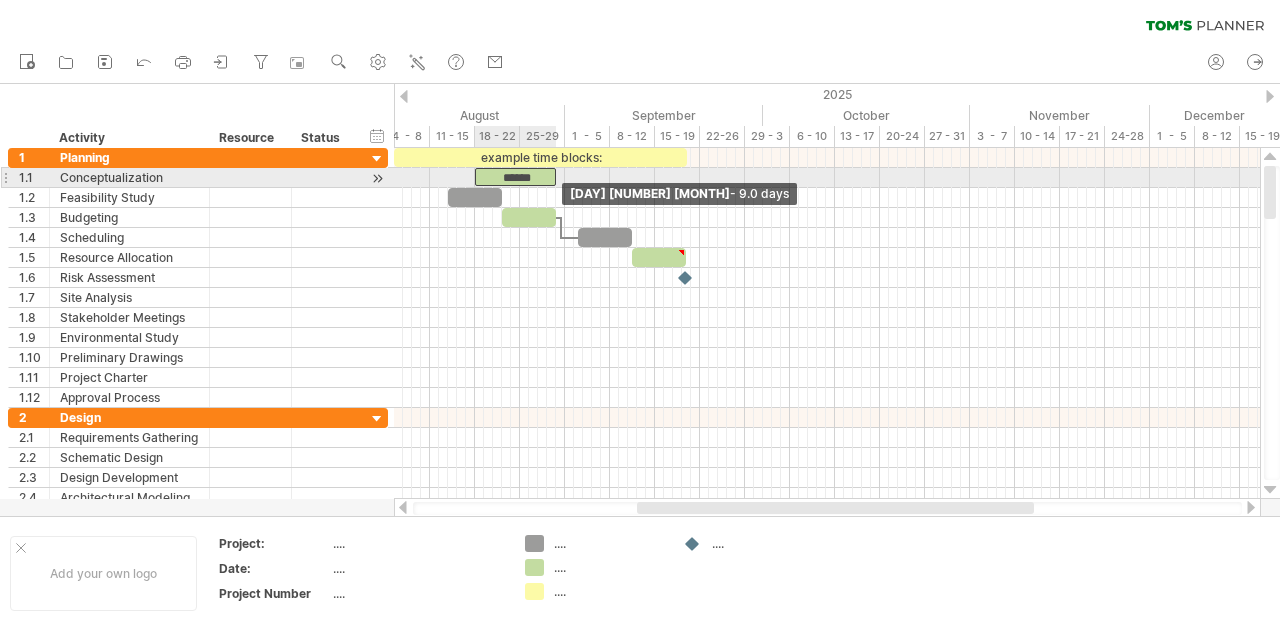 click at bounding box center (556, 177) 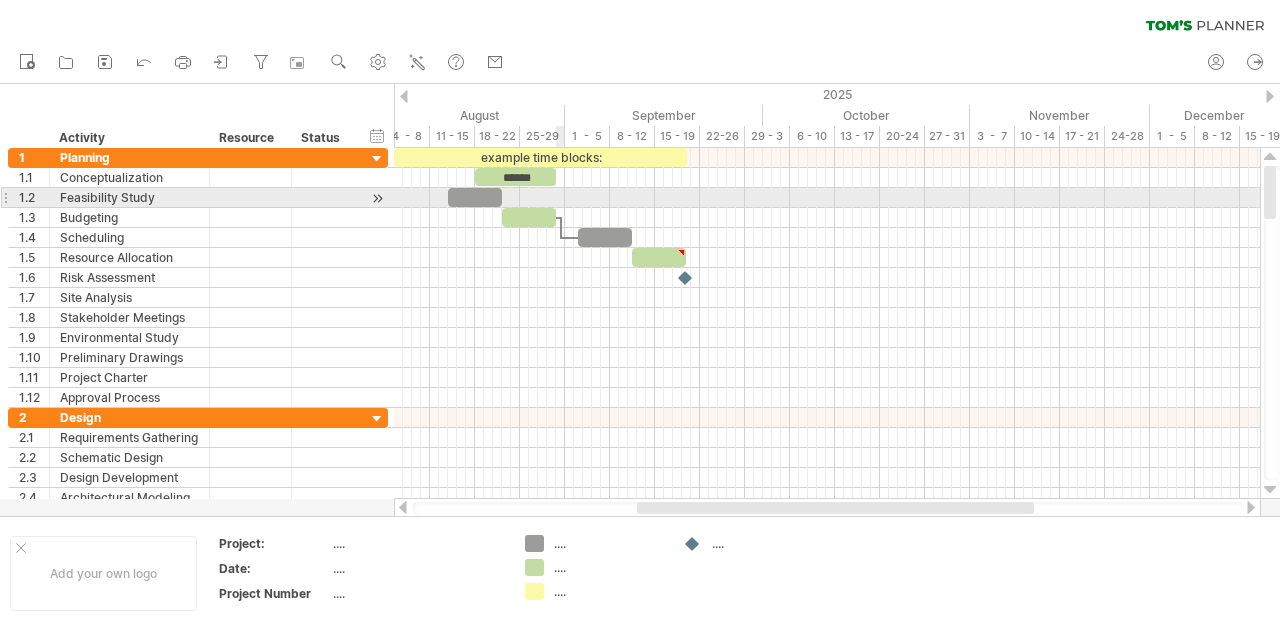 click at bounding box center (827, 198) 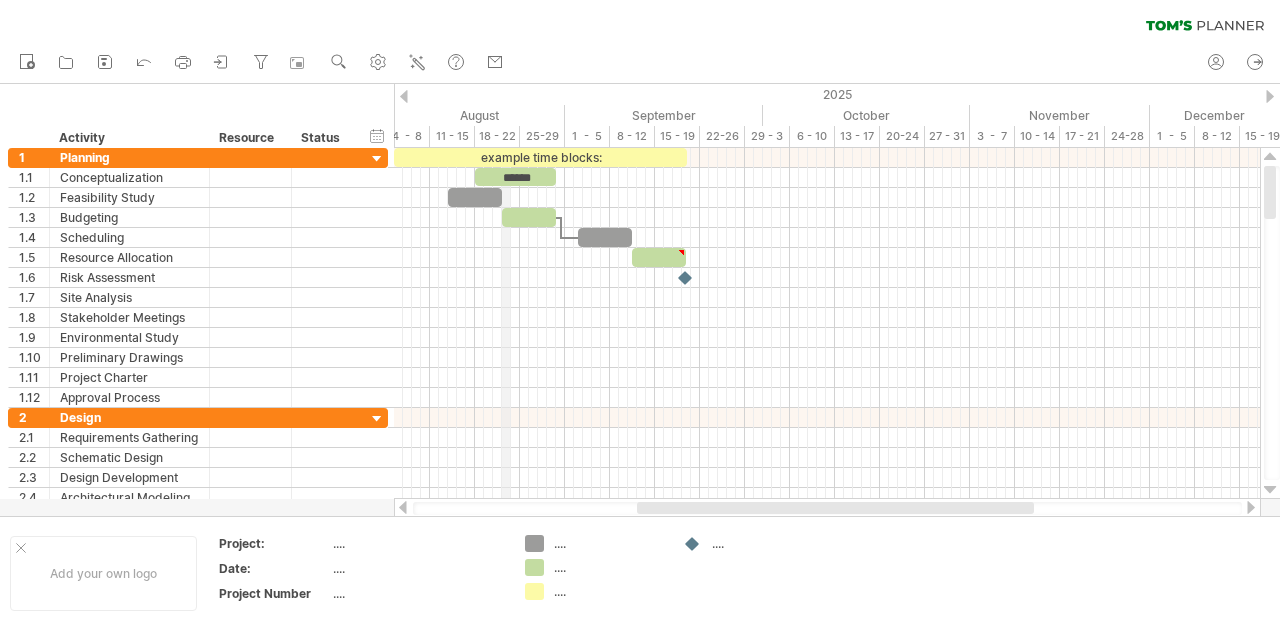 click on "18 - 22" at bounding box center [497, 136] 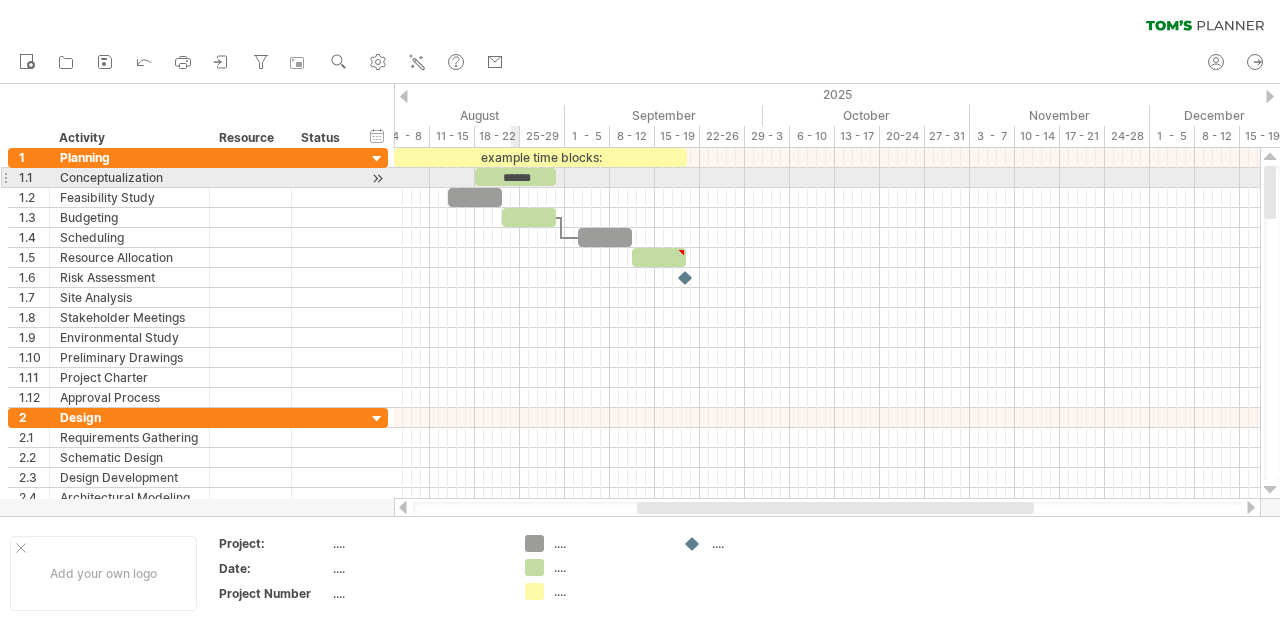 click on "******" at bounding box center (515, 177) 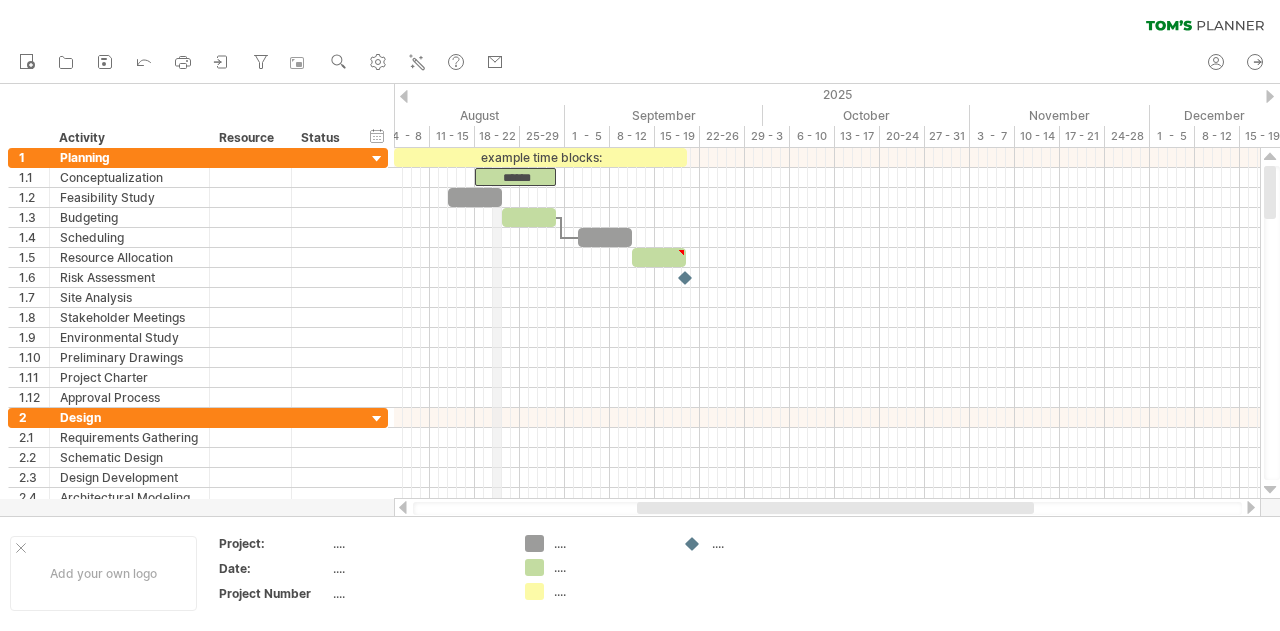 click on "18 - 22" at bounding box center [497, 136] 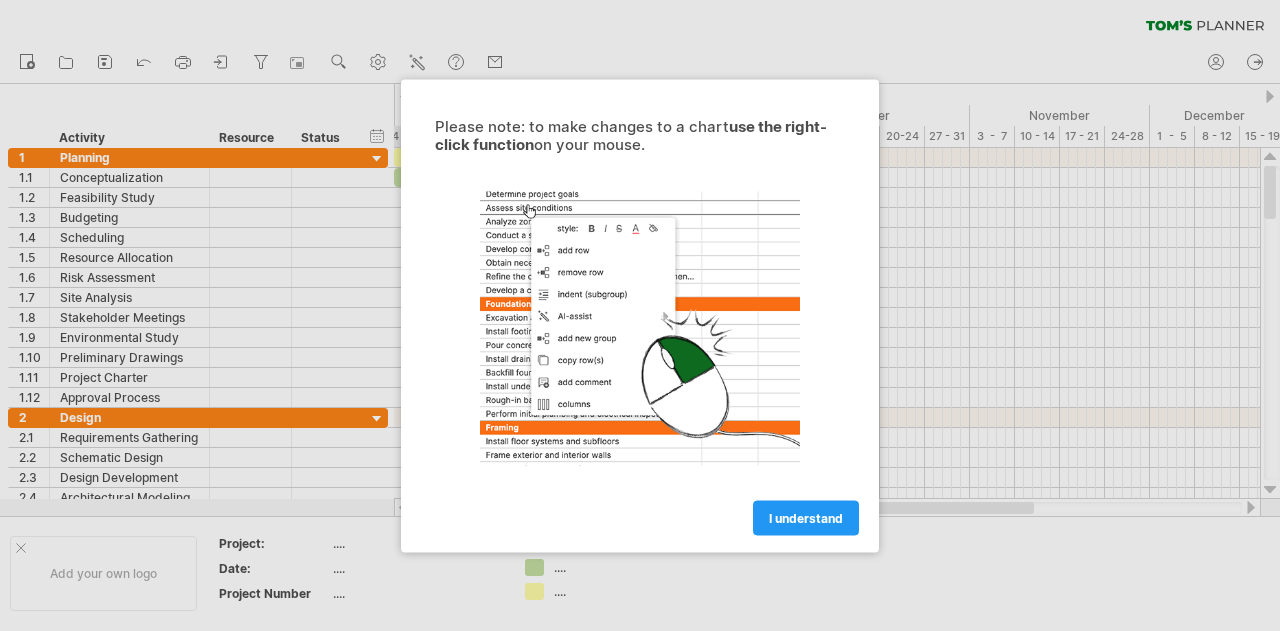 scroll, scrollTop: 0, scrollLeft: 0, axis: both 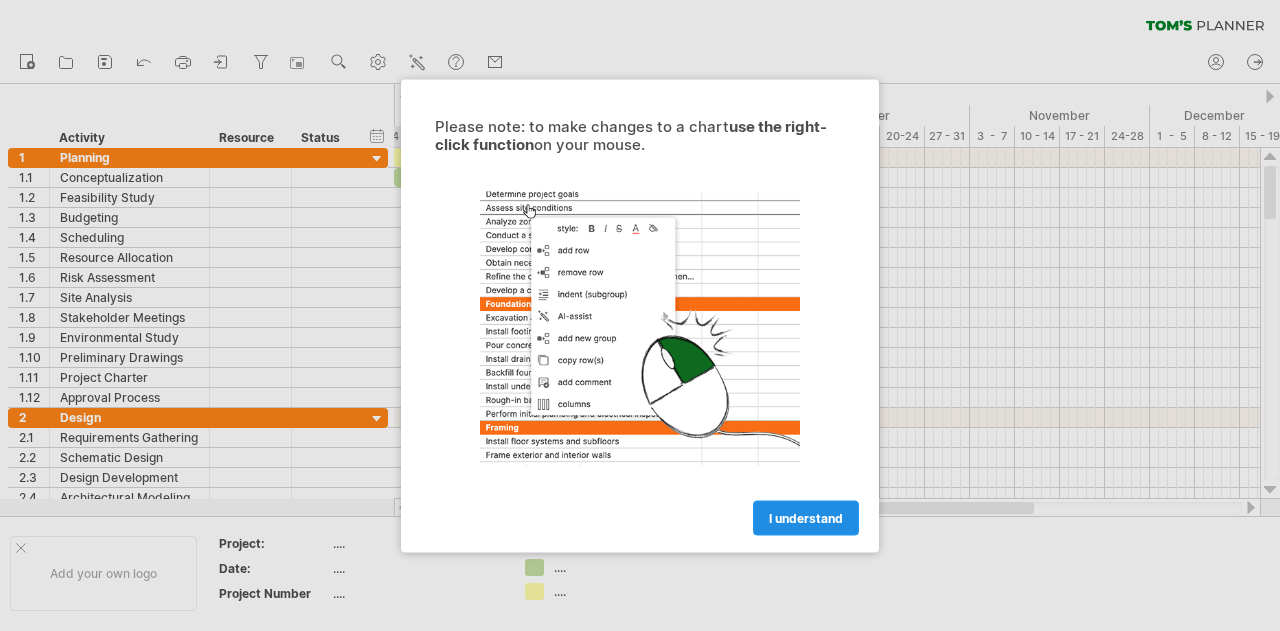 click on "I understand" at bounding box center [806, 517] 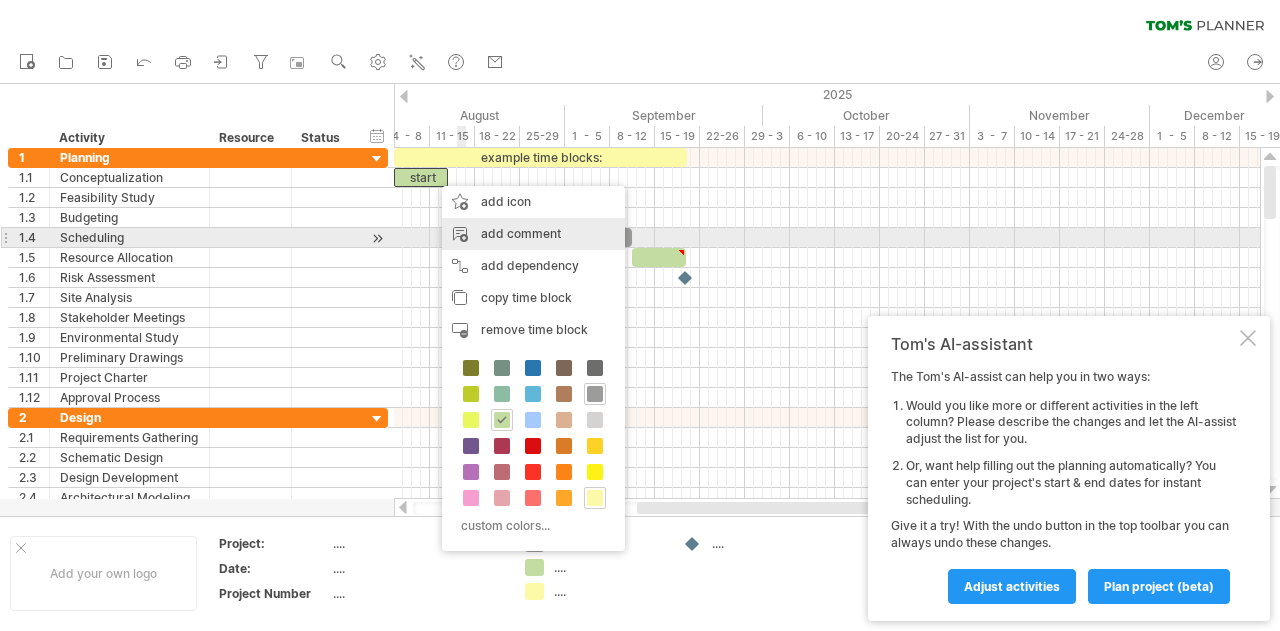 click on "add comment" at bounding box center [533, 234] 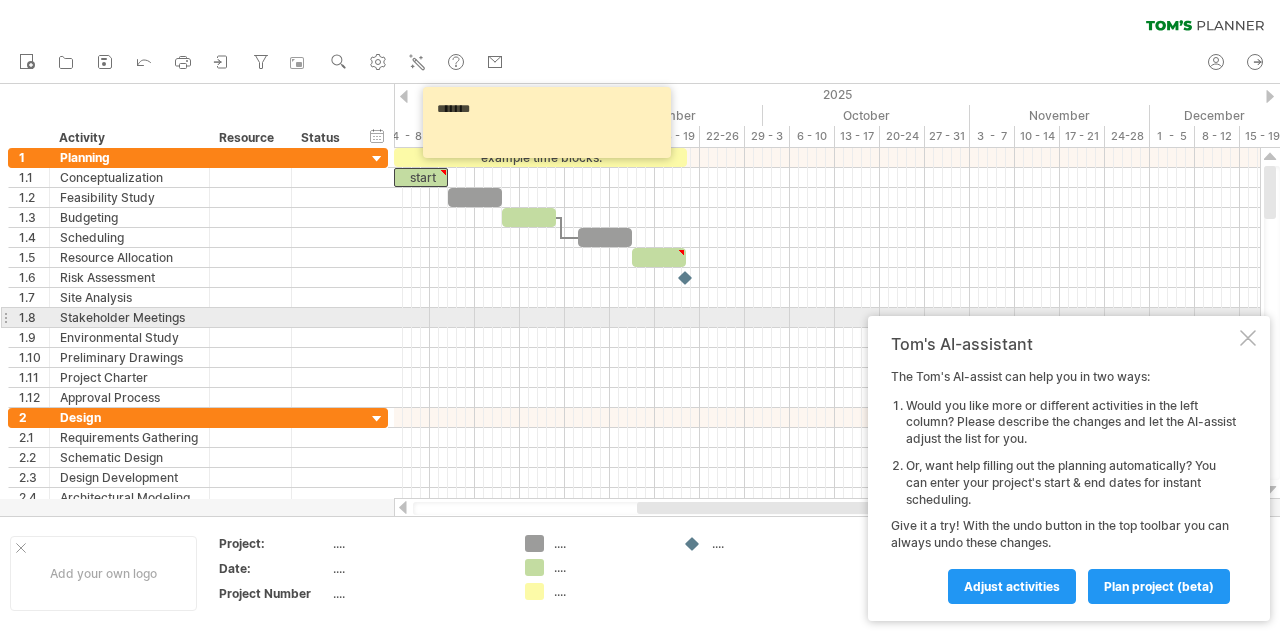 type on "*******" 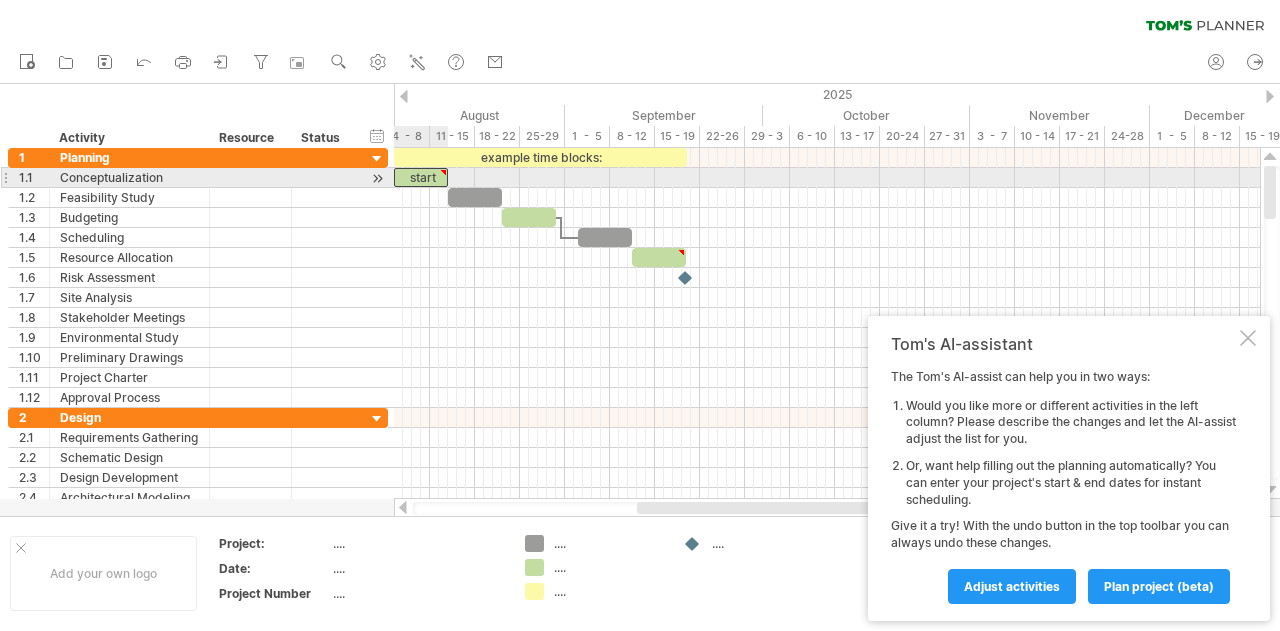 click at bounding box center [443, 172] 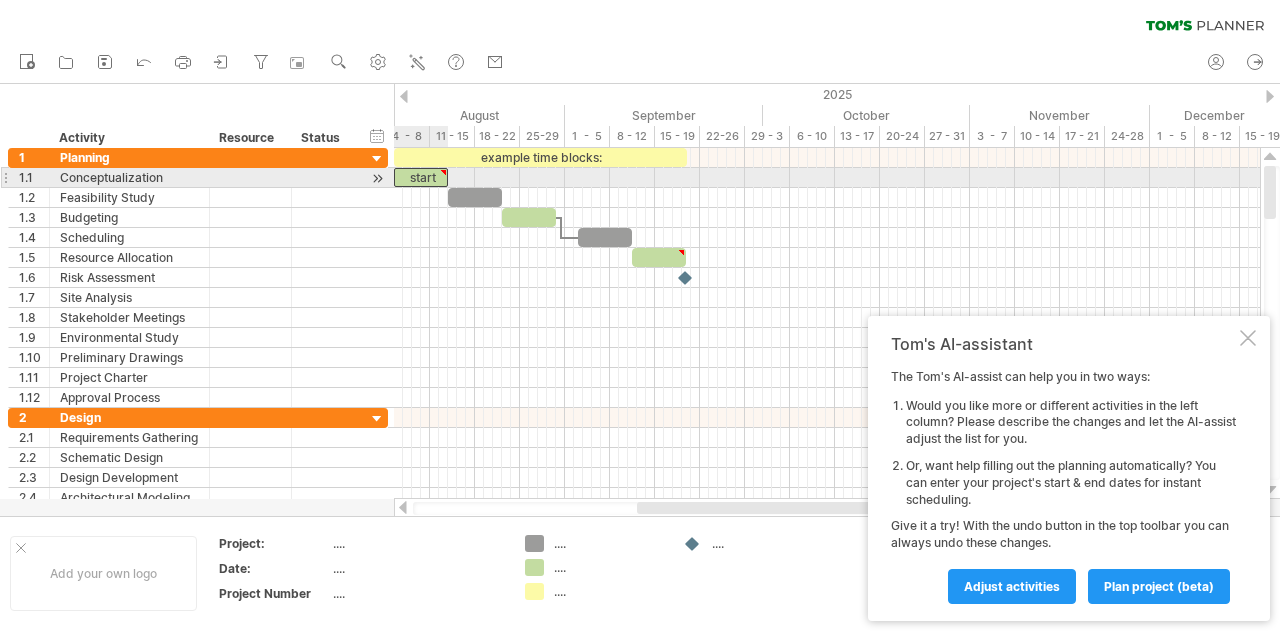 click at bounding box center [443, 172] 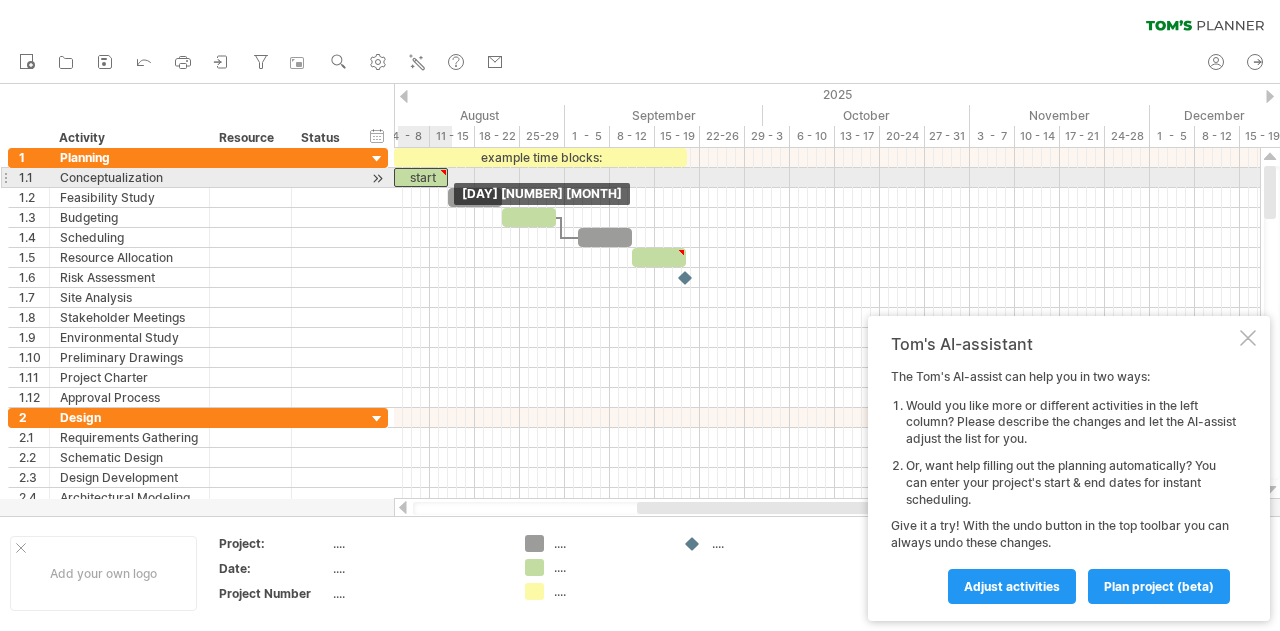 click on "start" at bounding box center [421, 177] 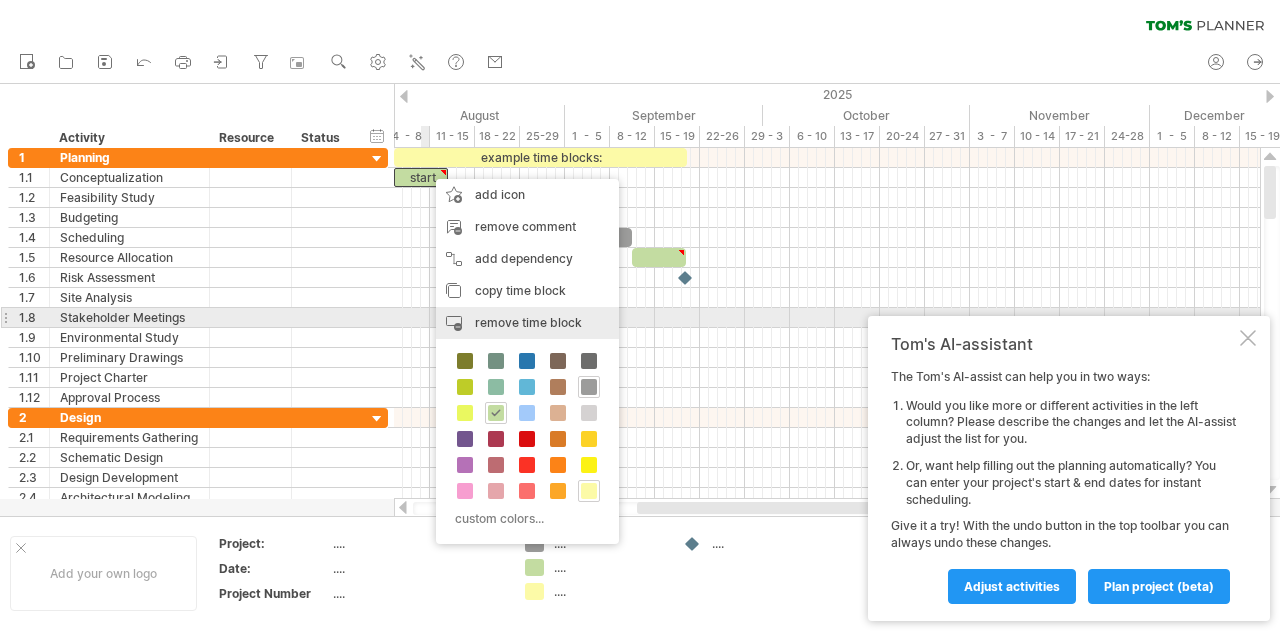 click on "remove time block" at bounding box center [528, 322] 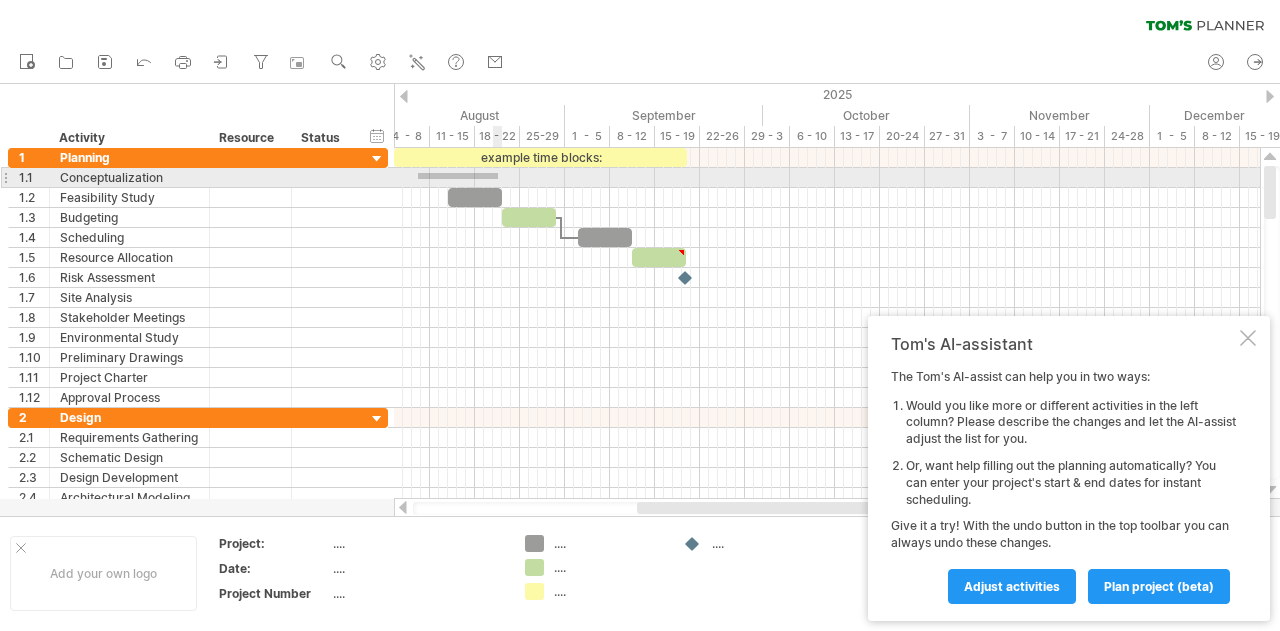 drag, startPoint x: 418, startPoint y: 173, endPoint x: 498, endPoint y: 179, distance: 80.224686 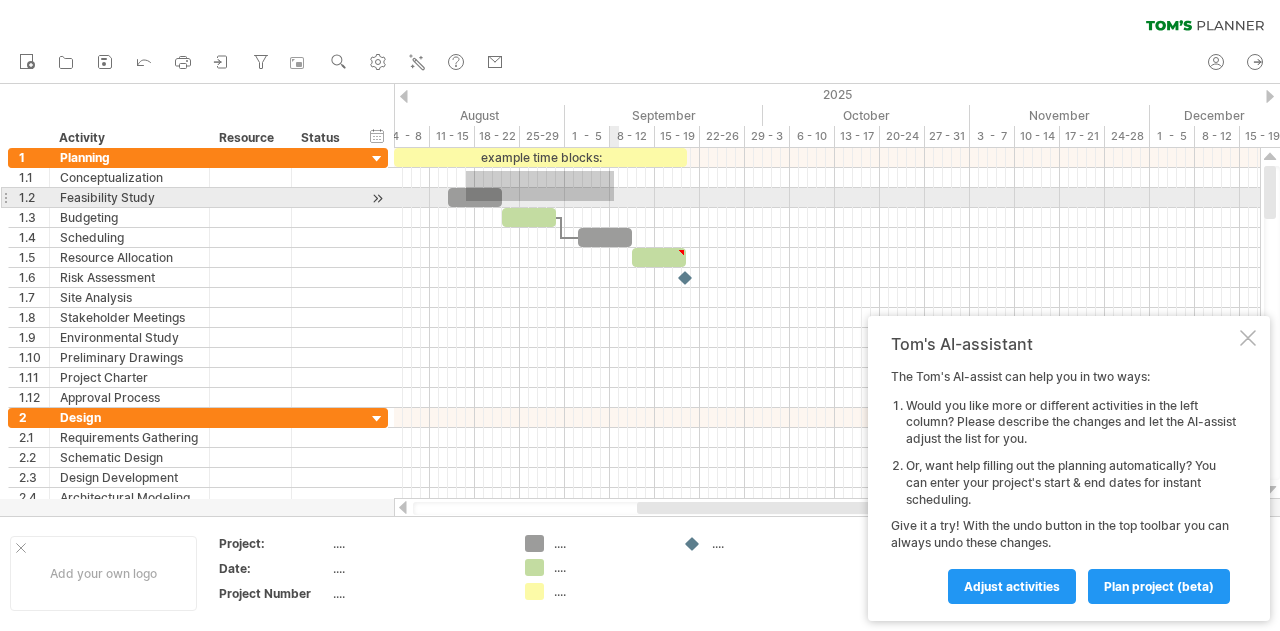 drag, startPoint x: 466, startPoint y: 171, endPoint x: 616, endPoint y: 198, distance: 152.41063 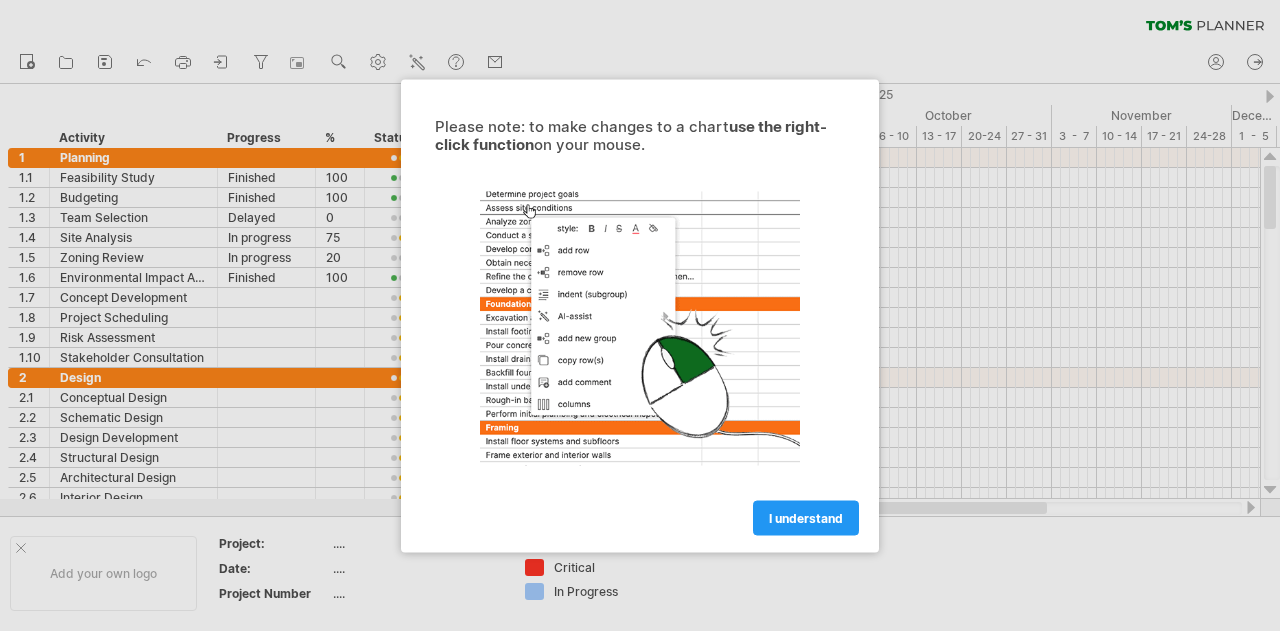 scroll, scrollTop: 0, scrollLeft: 0, axis: both 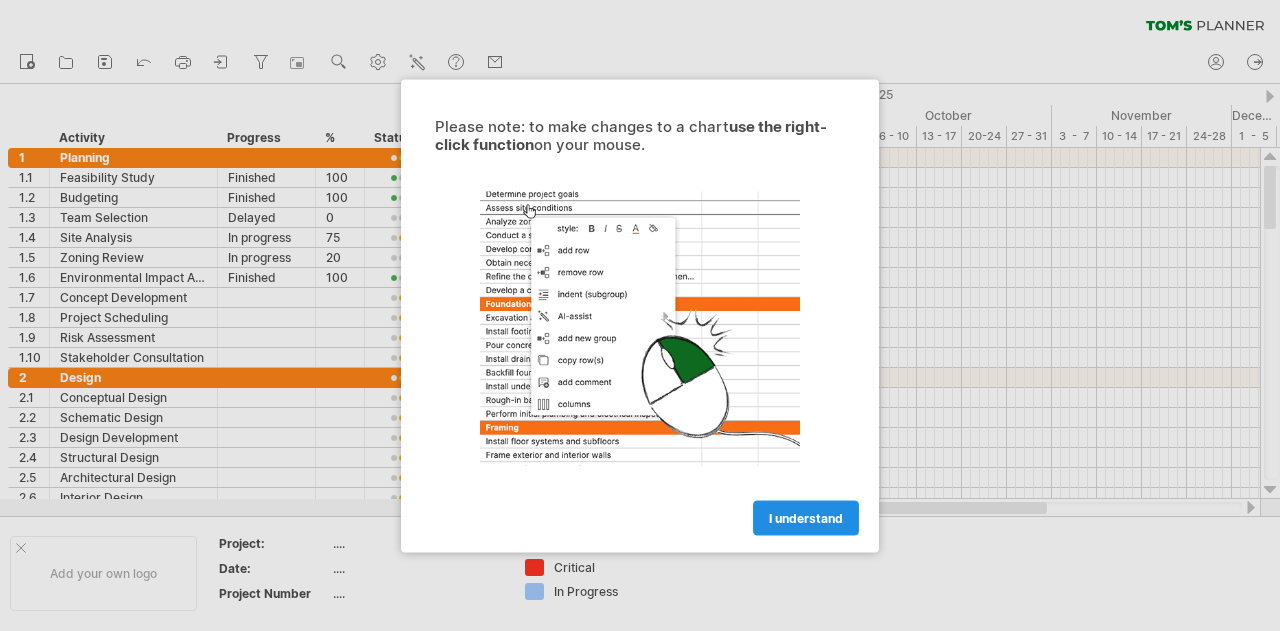click on "I understand" at bounding box center (806, 517) 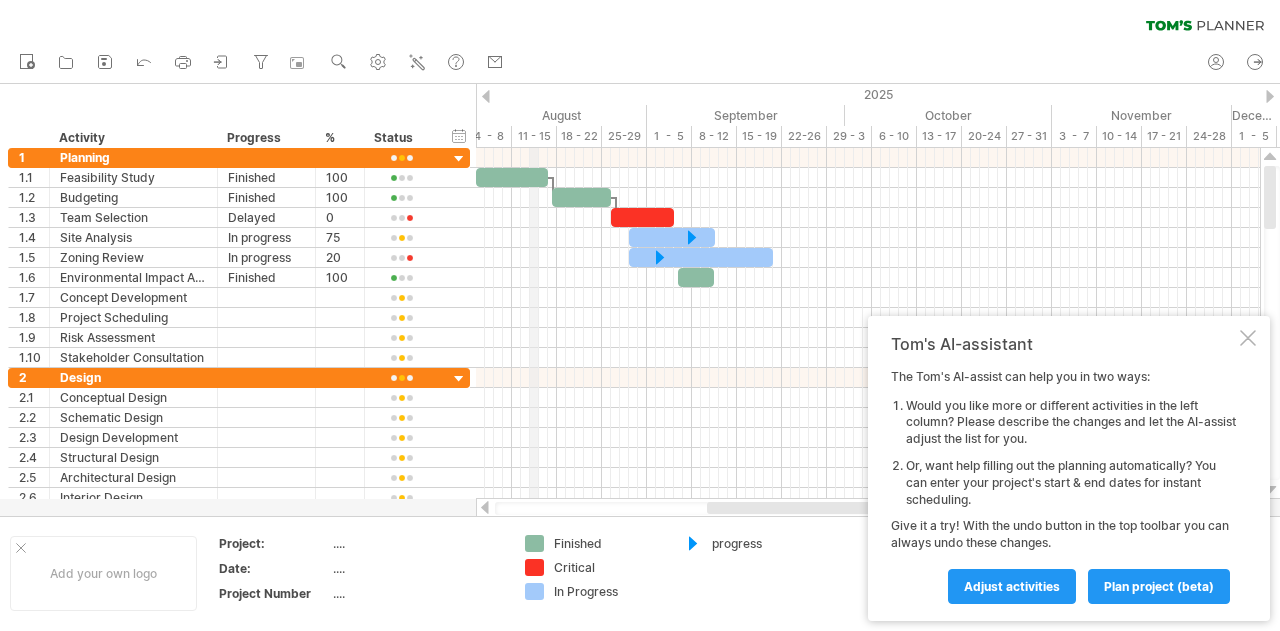 click on "11 - 15" at bounding box center (534, 136) 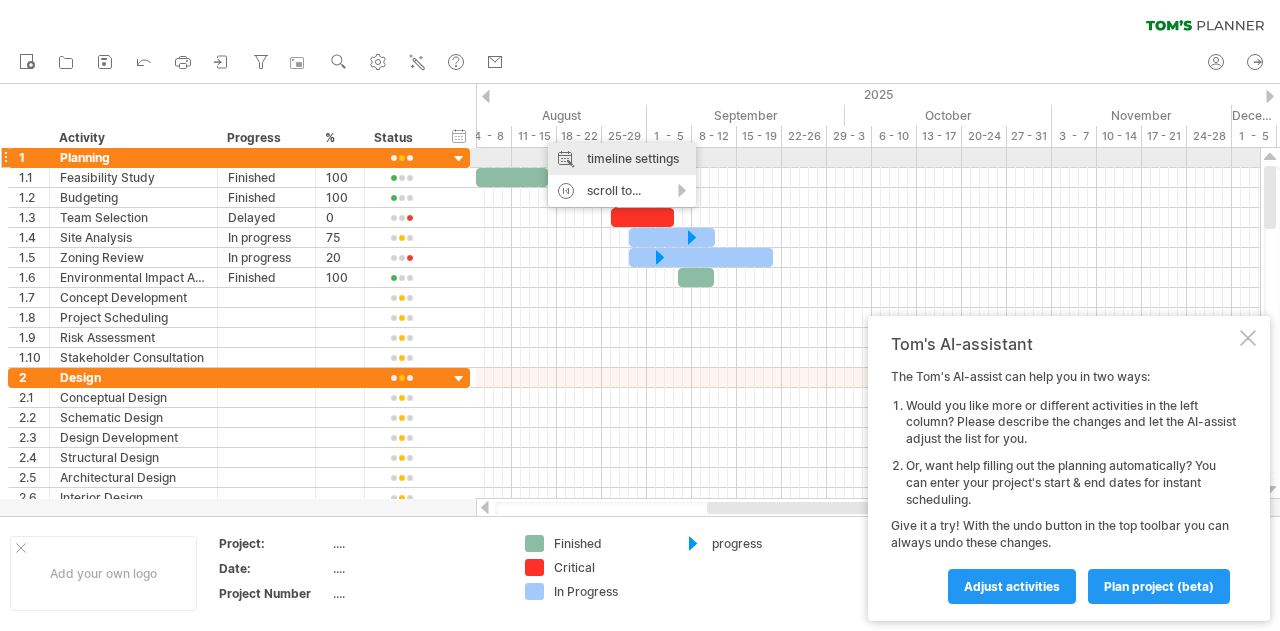 click on "timeline settings" at bounding box center (622, 159) 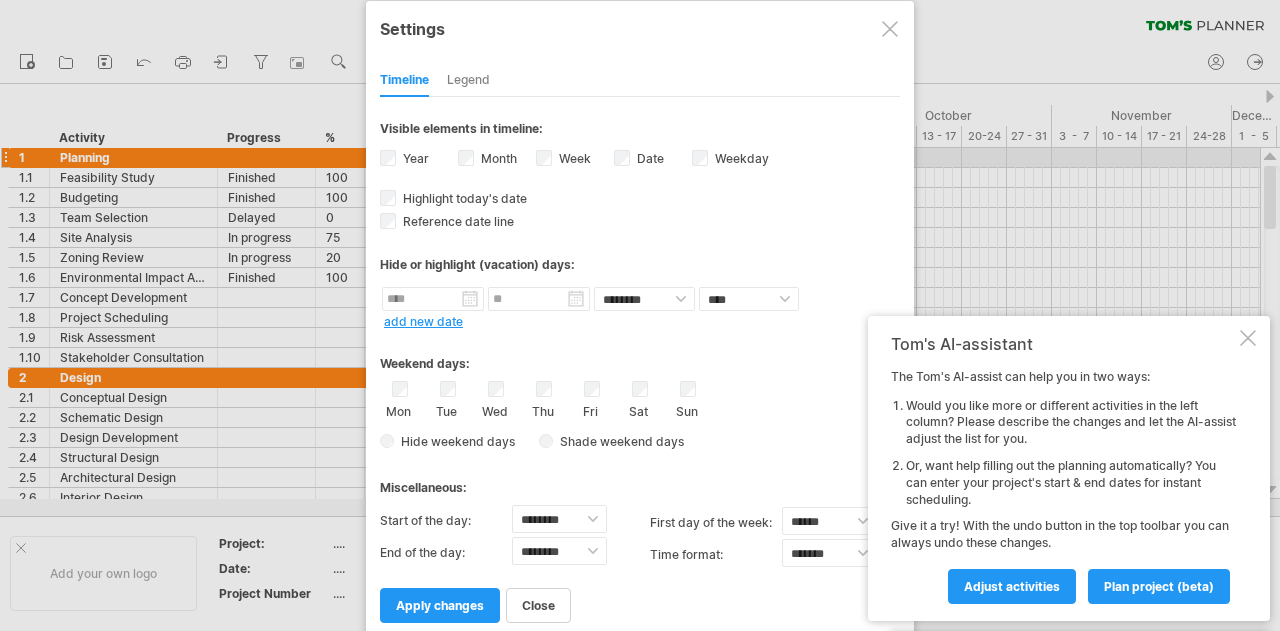 select on "*" 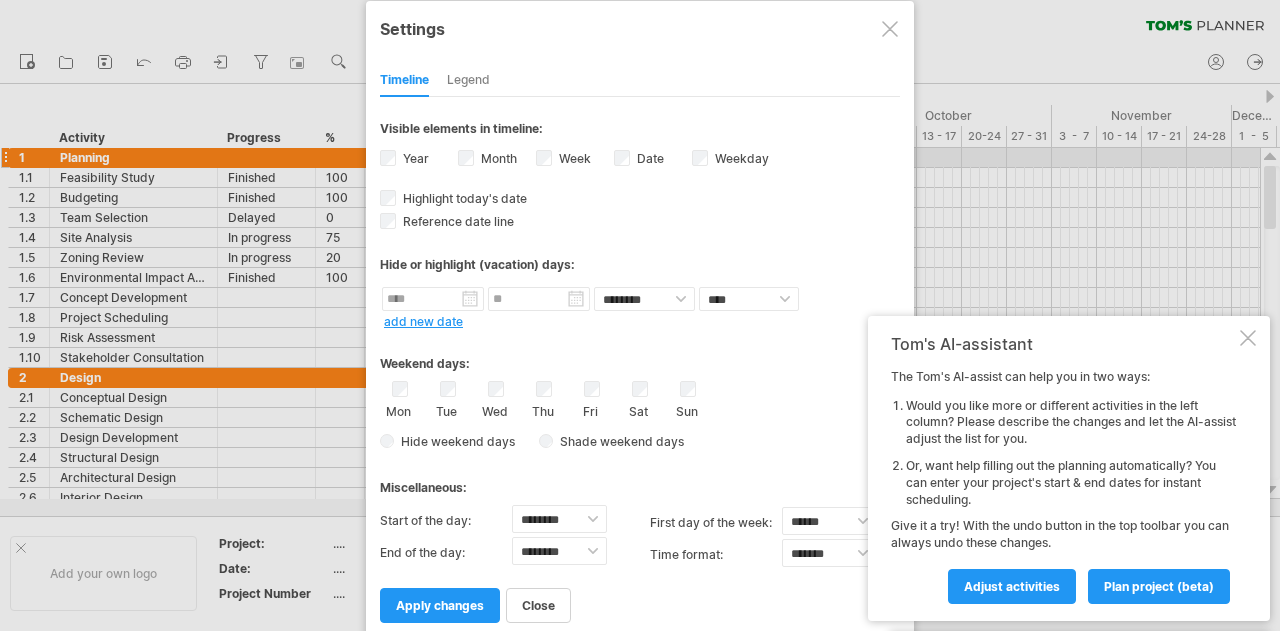select on "**" 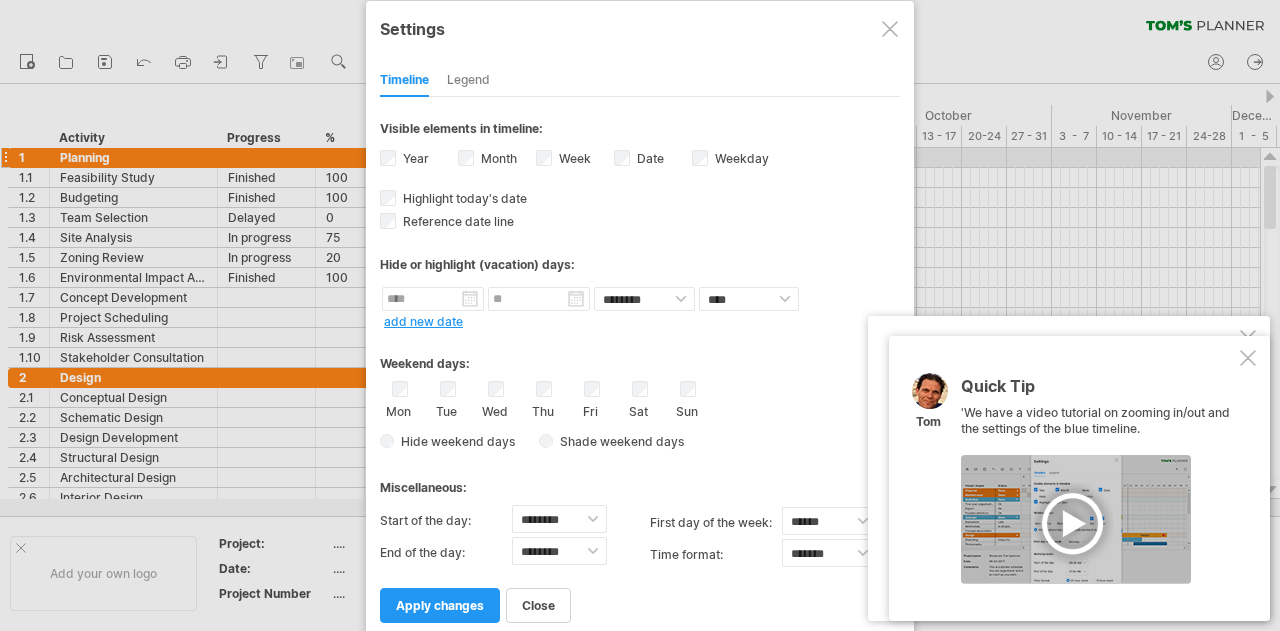 click at bounding box center (1248, 358) 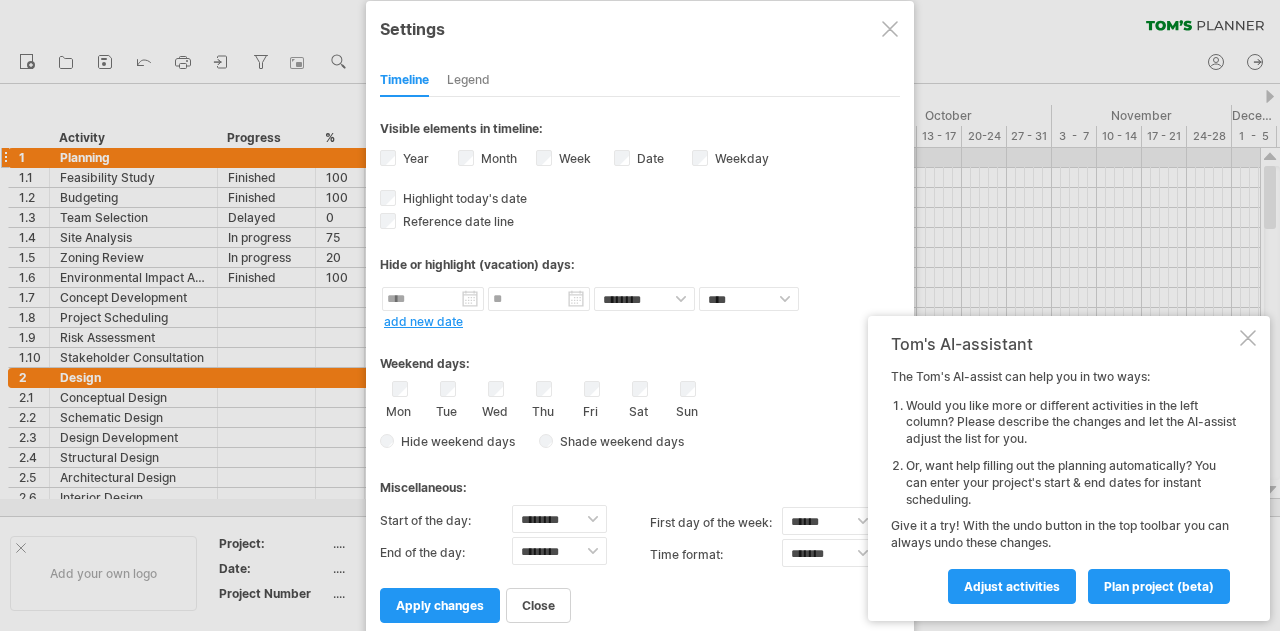 click at bounding box center [1248, 338] 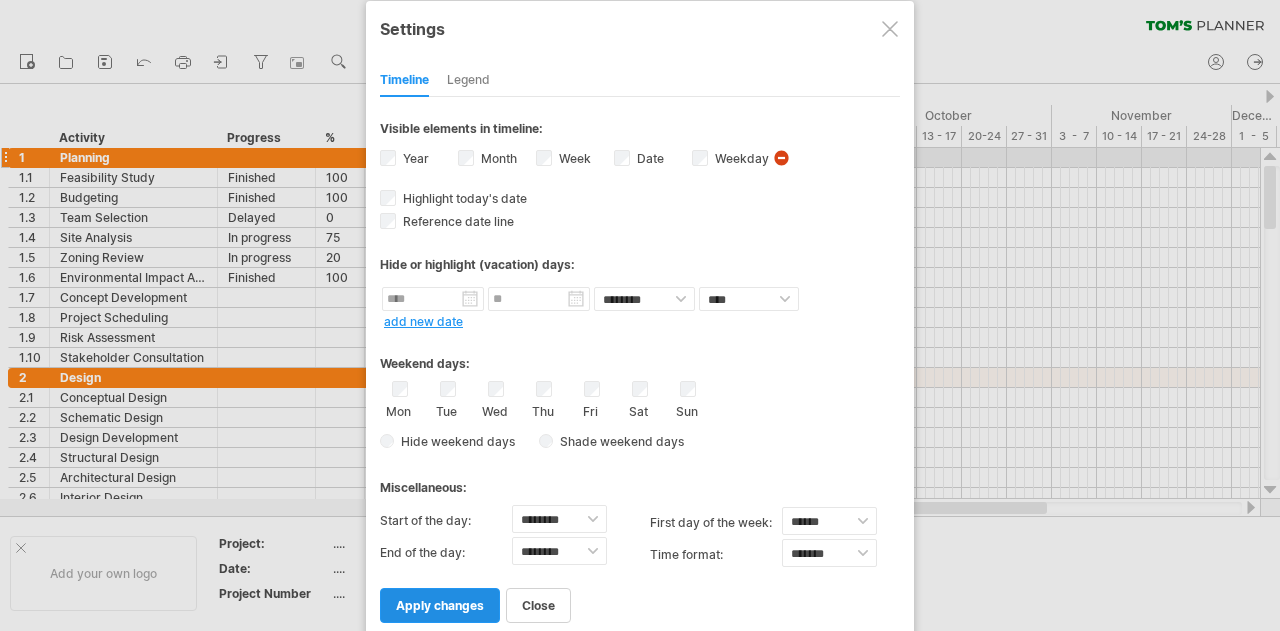 click on "apply changes" at bounding box center (440, 605) 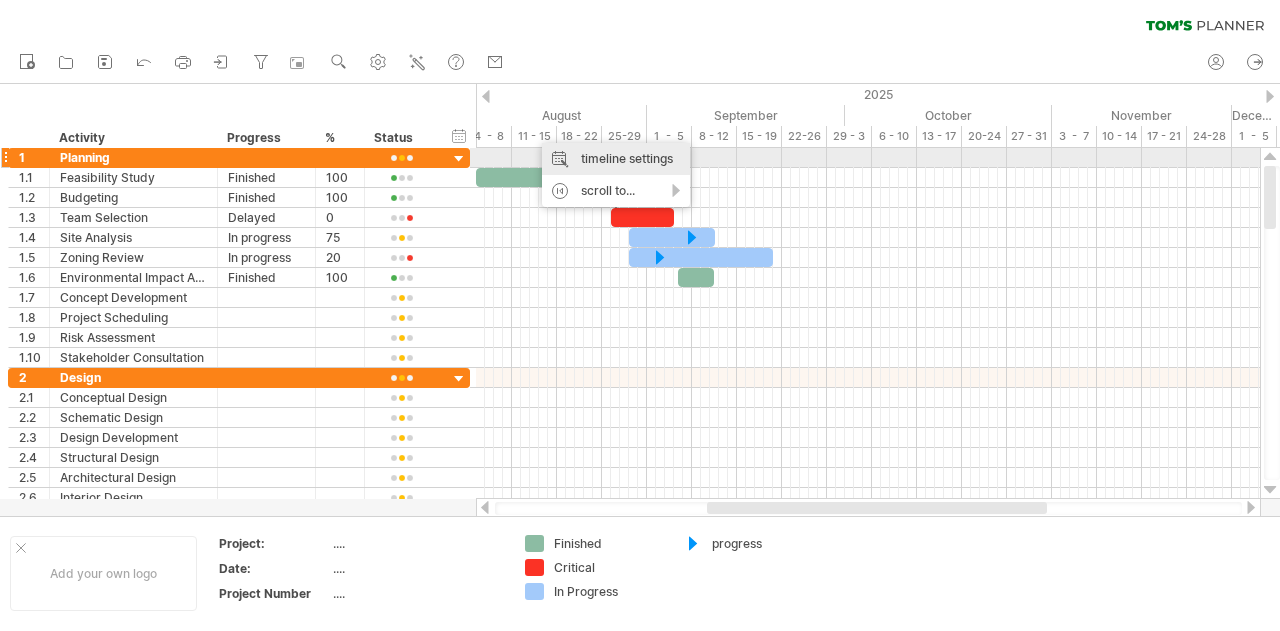click on "timeline settings" at bounding box center (616, 159) 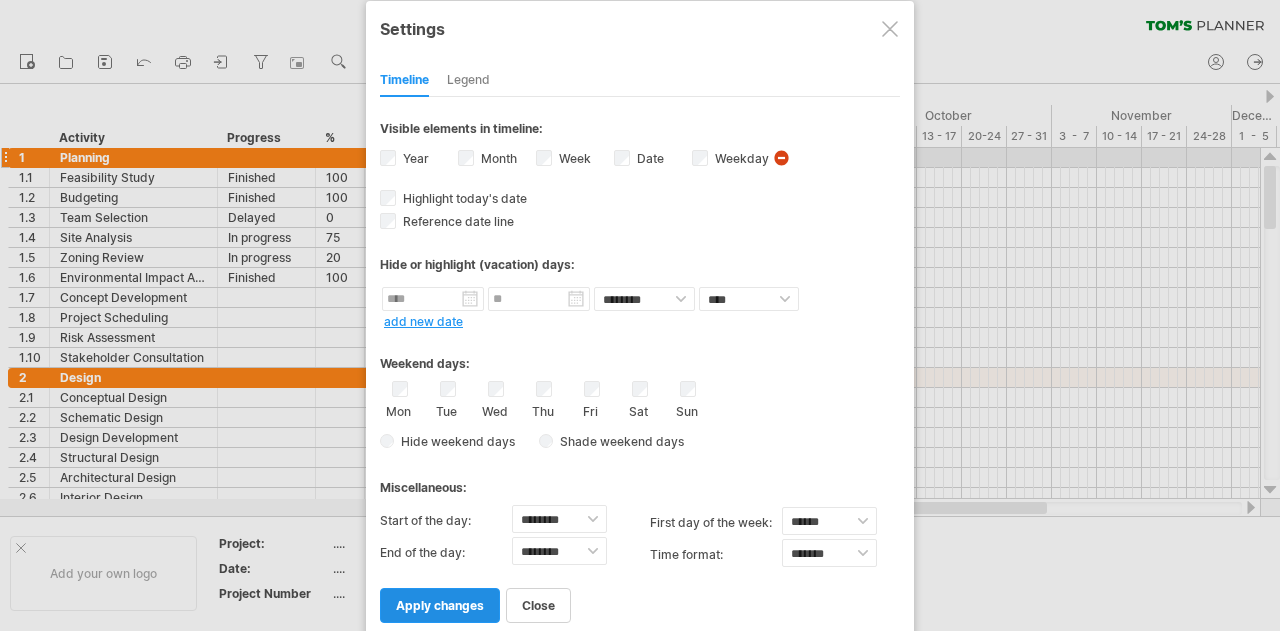click on "apply changes" at bounding box center [440, 605] 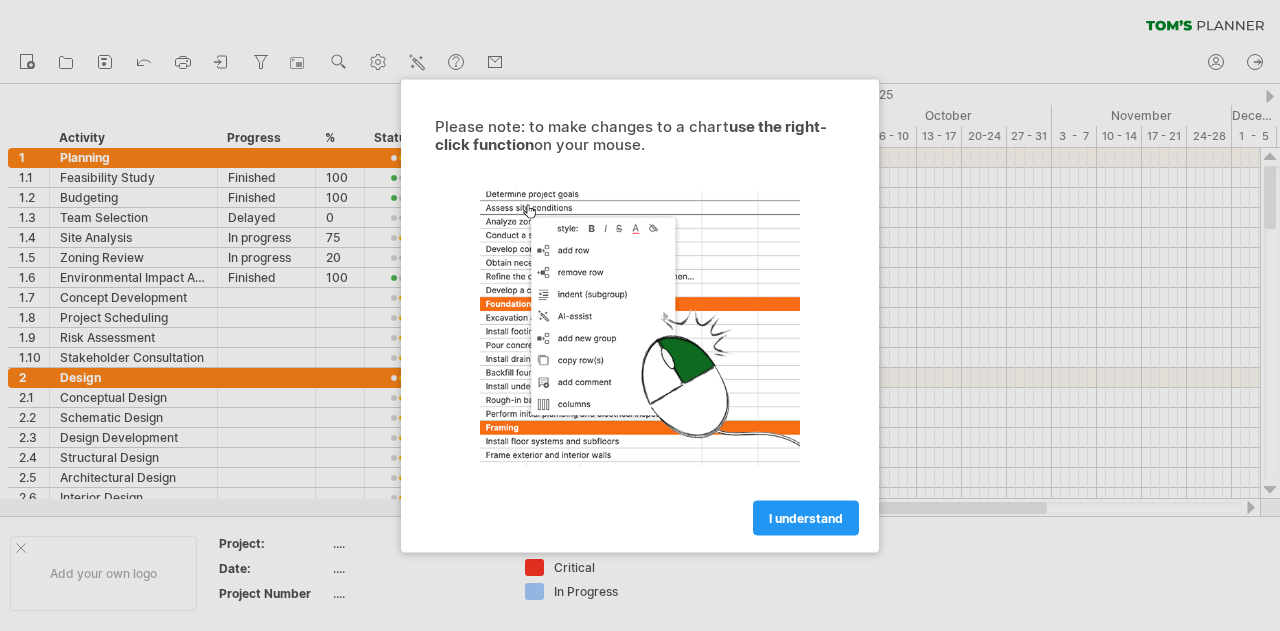 scroll, scrollTop: 0, scrollLeft: 0, axis: both 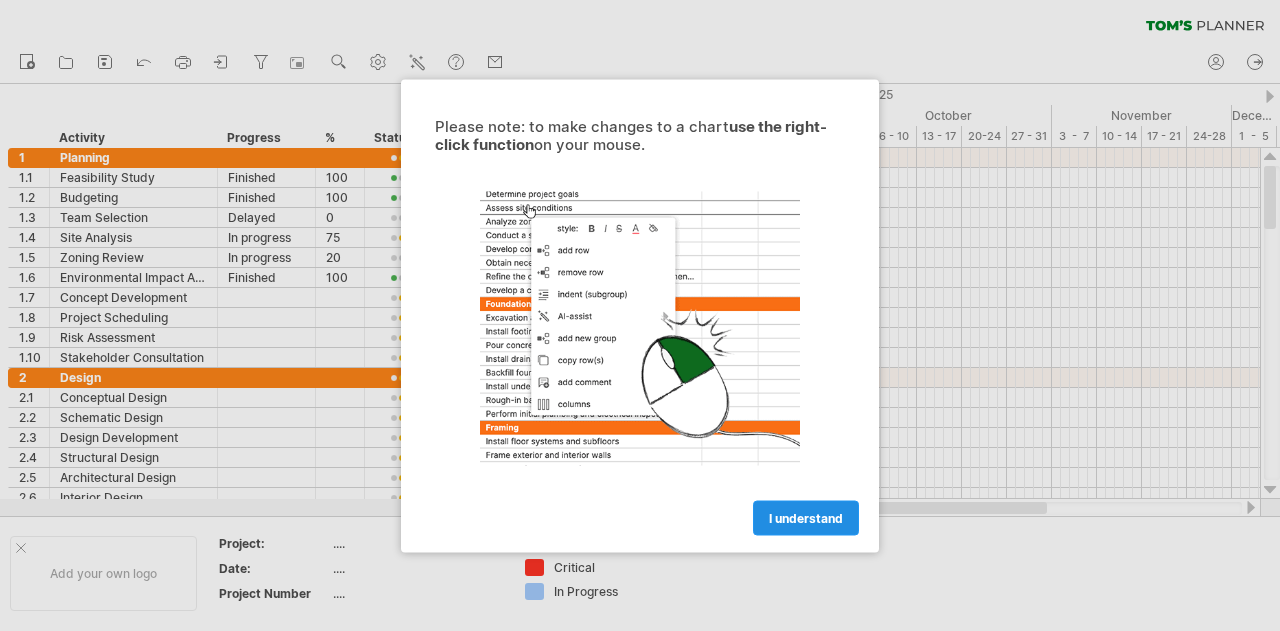 click on "I understand" at bounding box center (806, 517) 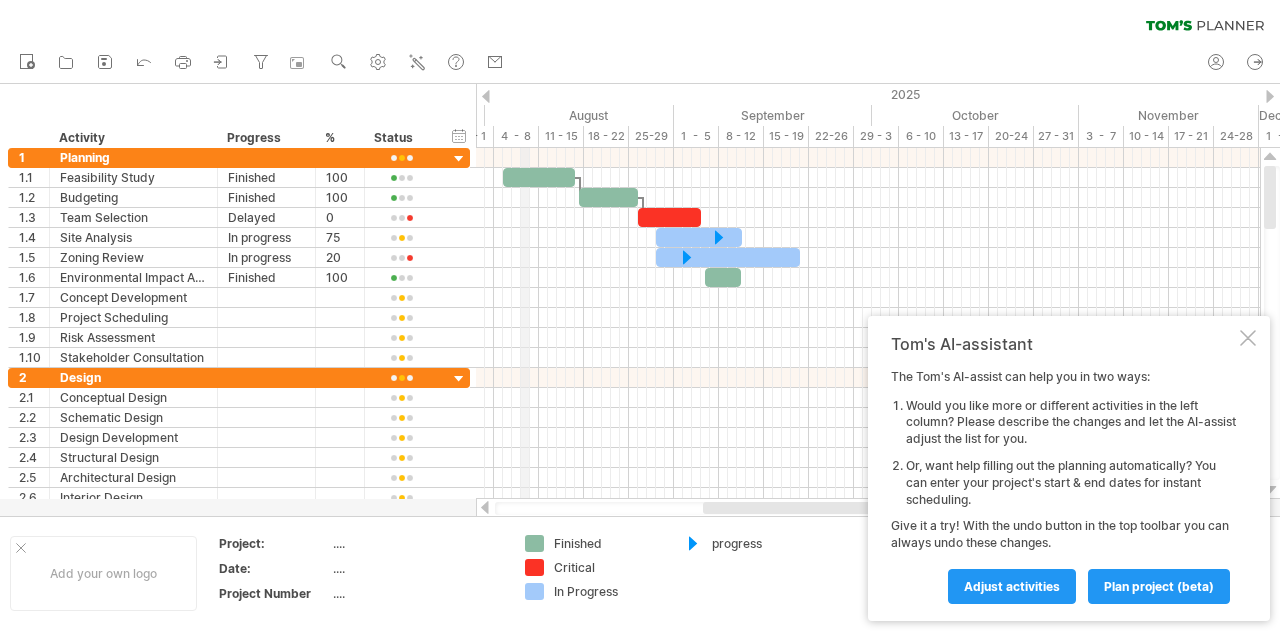 drag, startPoint x: 500, startPoint y: 134, endPoint x: 545, endPoint y: 135, distance: 45.01111 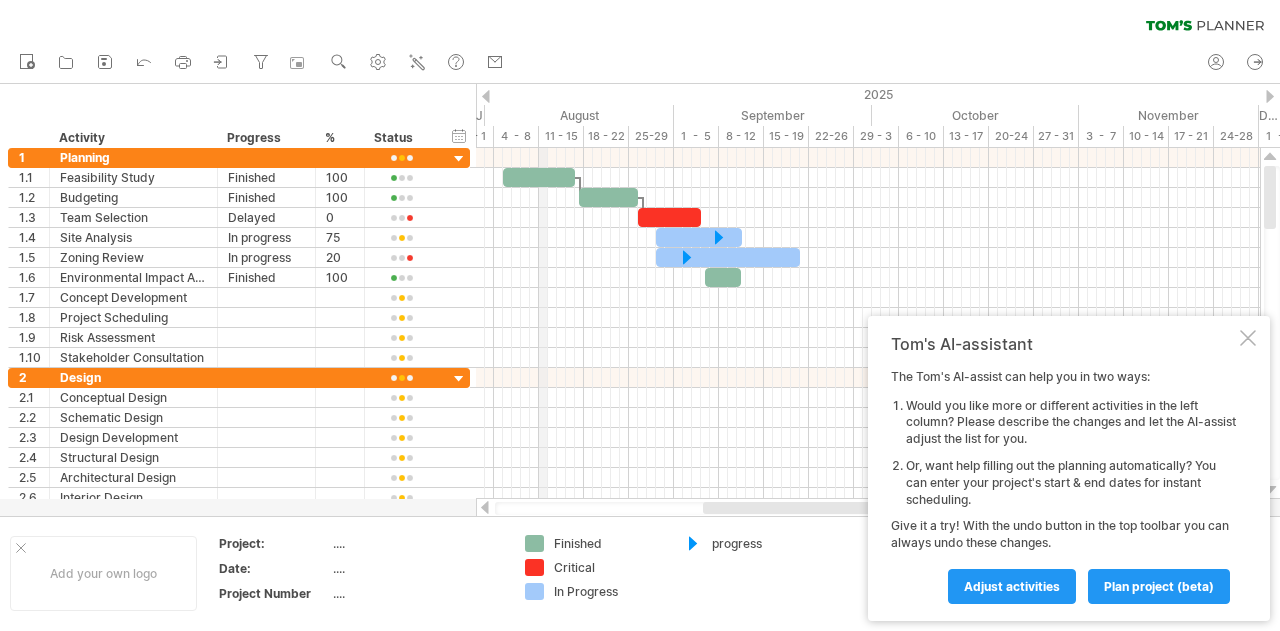 click on "11 - 15" at bounding box center (561, 136) 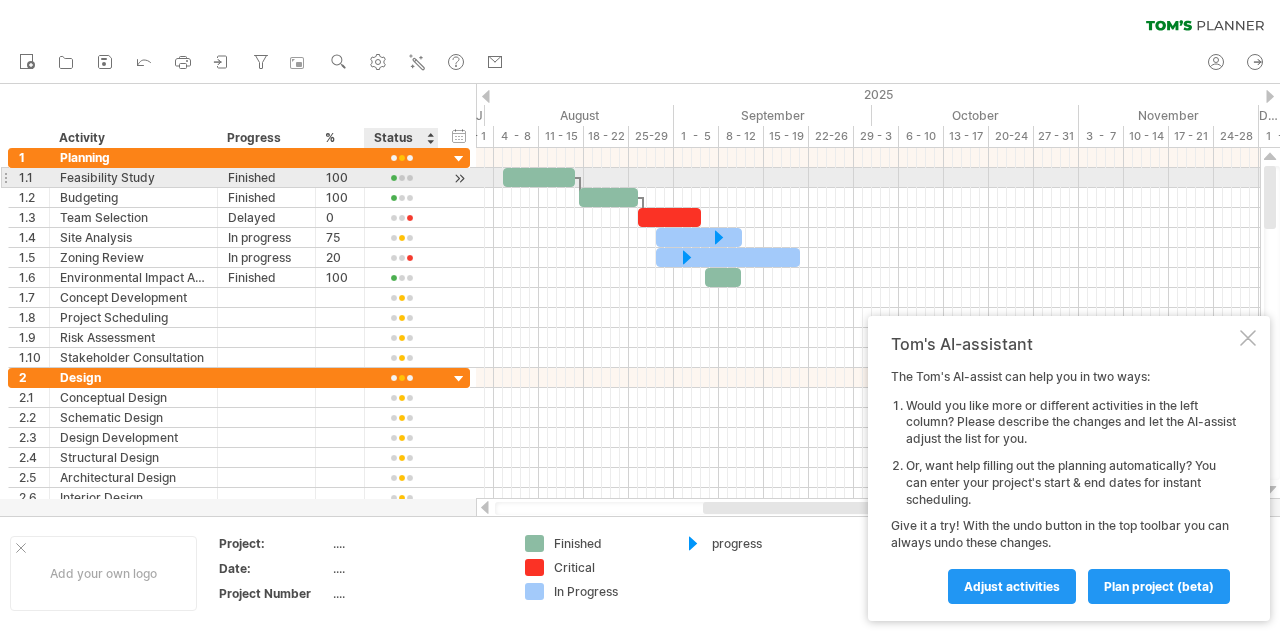 click at bounding box center [459, 178] 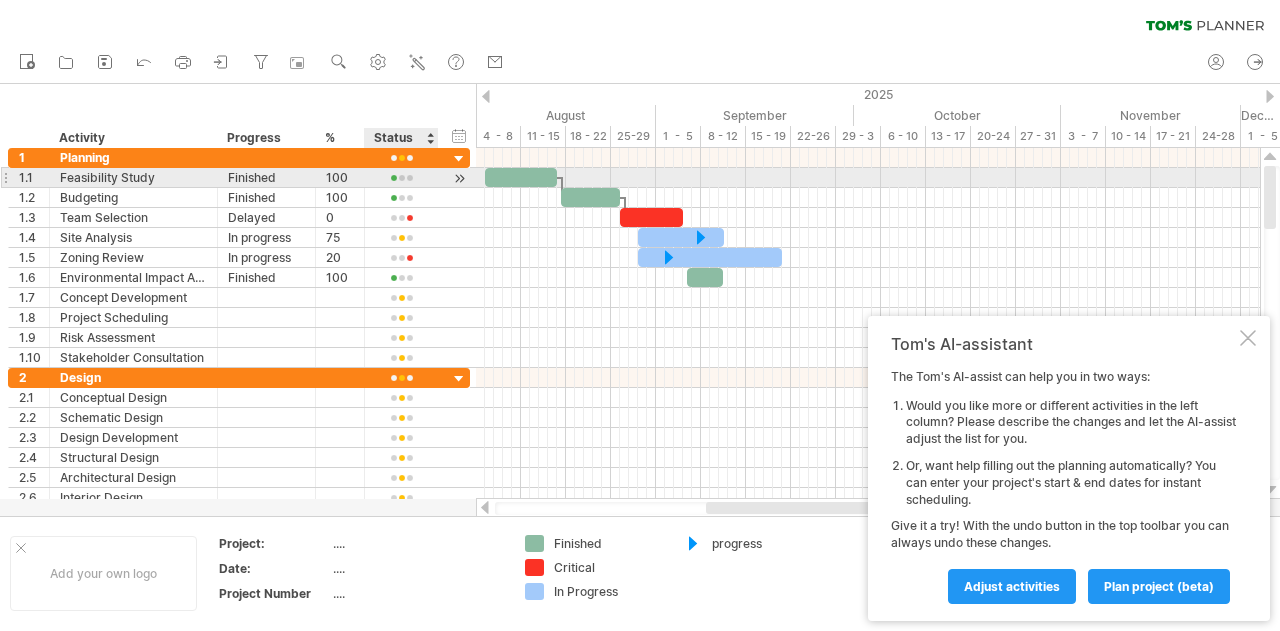 click at bounding box center [459, 178] 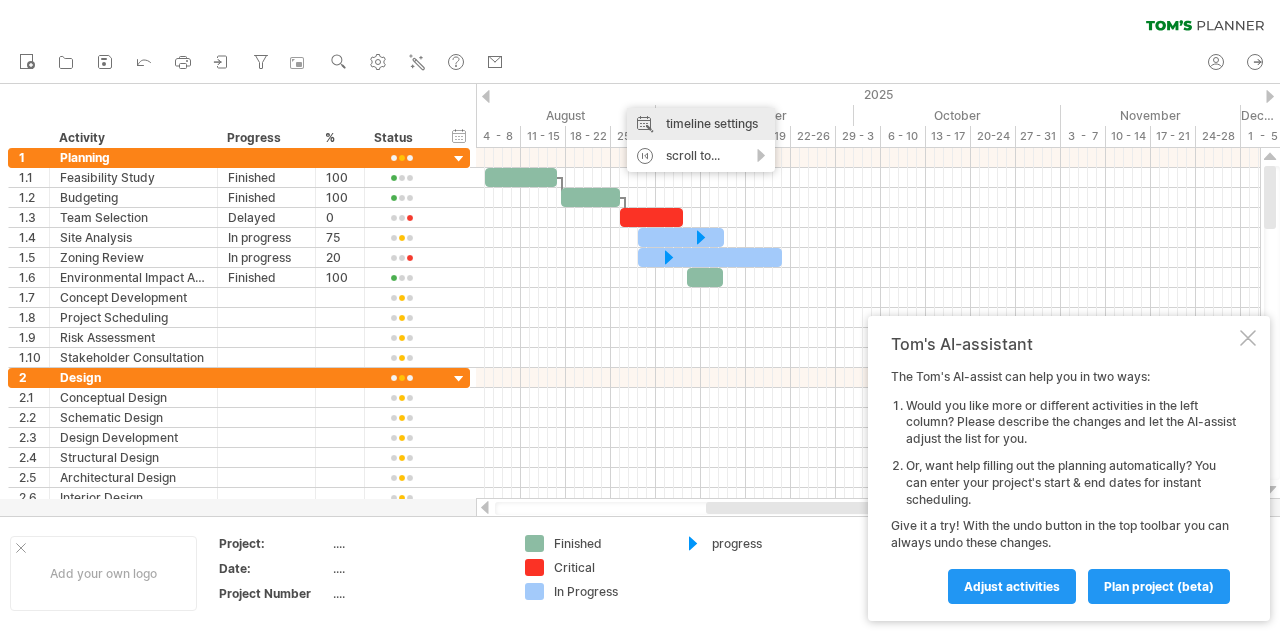 click on "timeline settings" at bounding box center [701, 124] 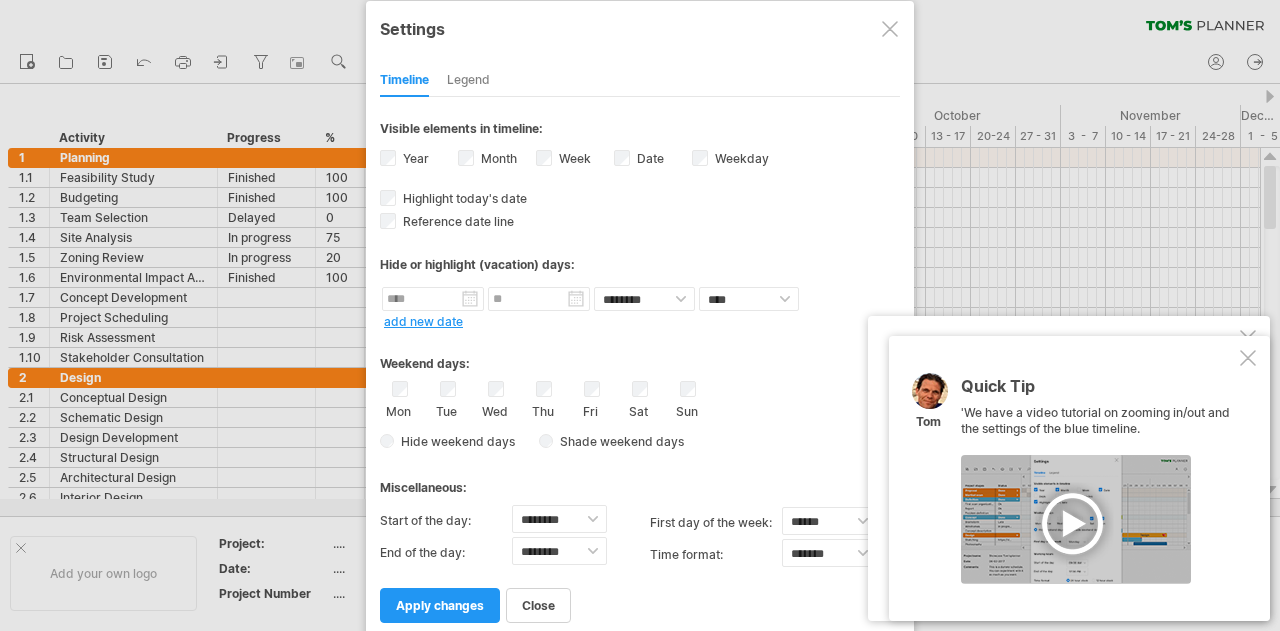 click on "Mon" at bounding box center [399, 400] 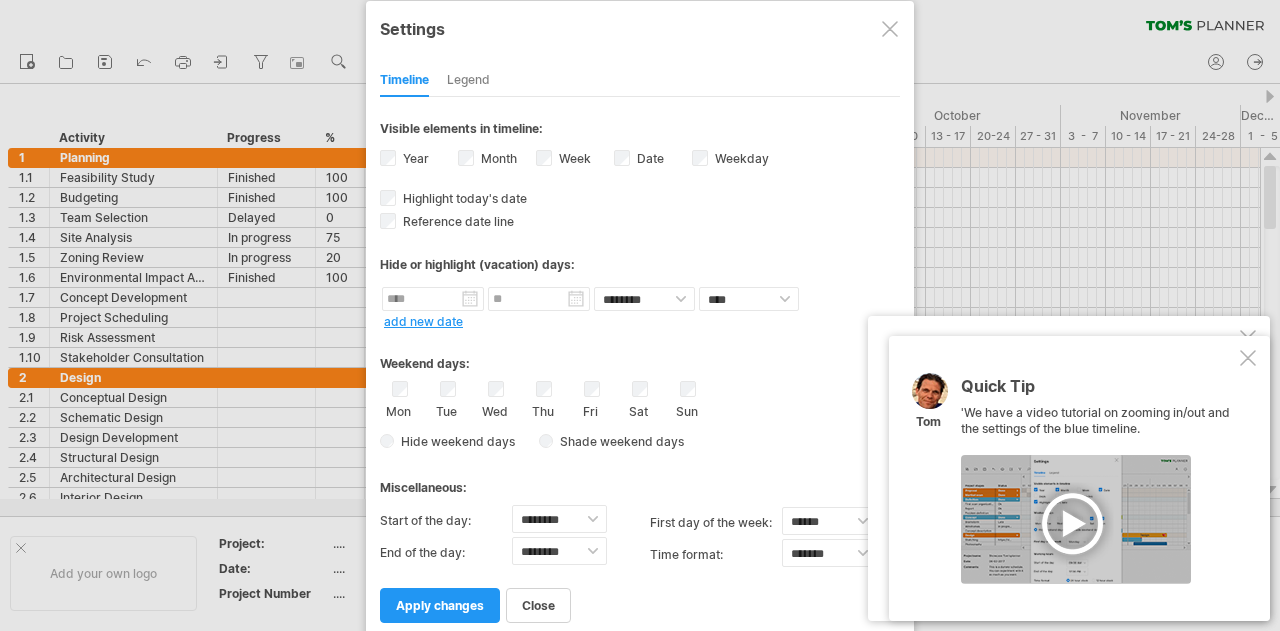 click on "add new date" at bounding box center [423, 321] 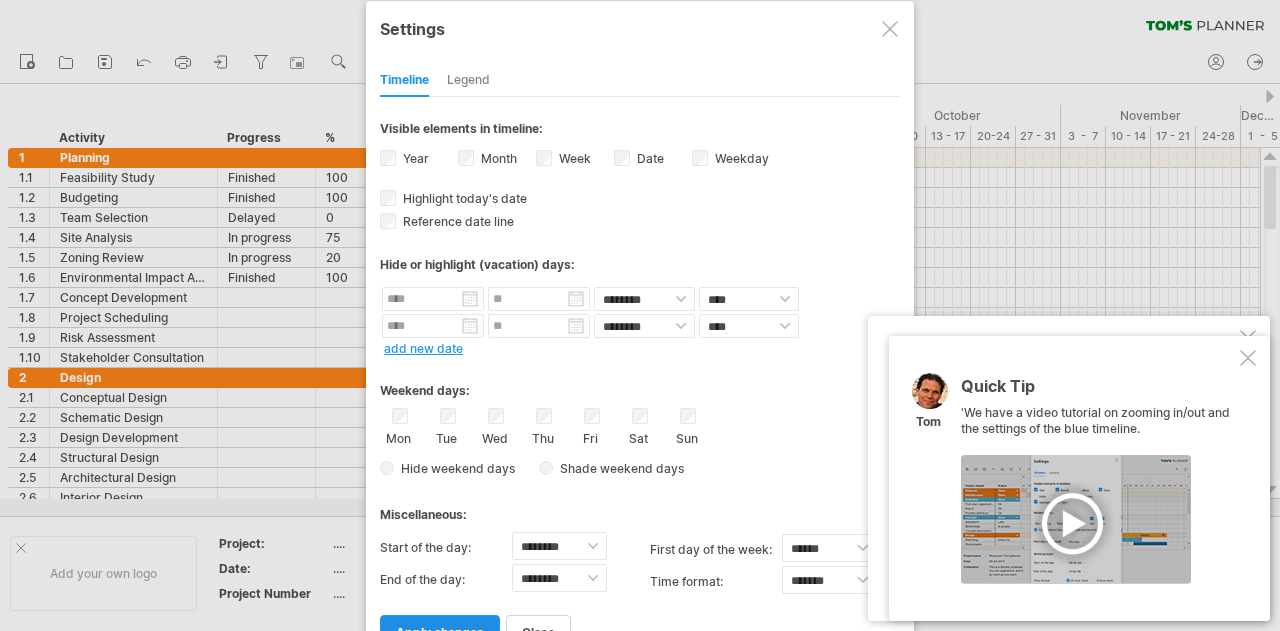 click on "apply changes" at bounding box center (440, 632) 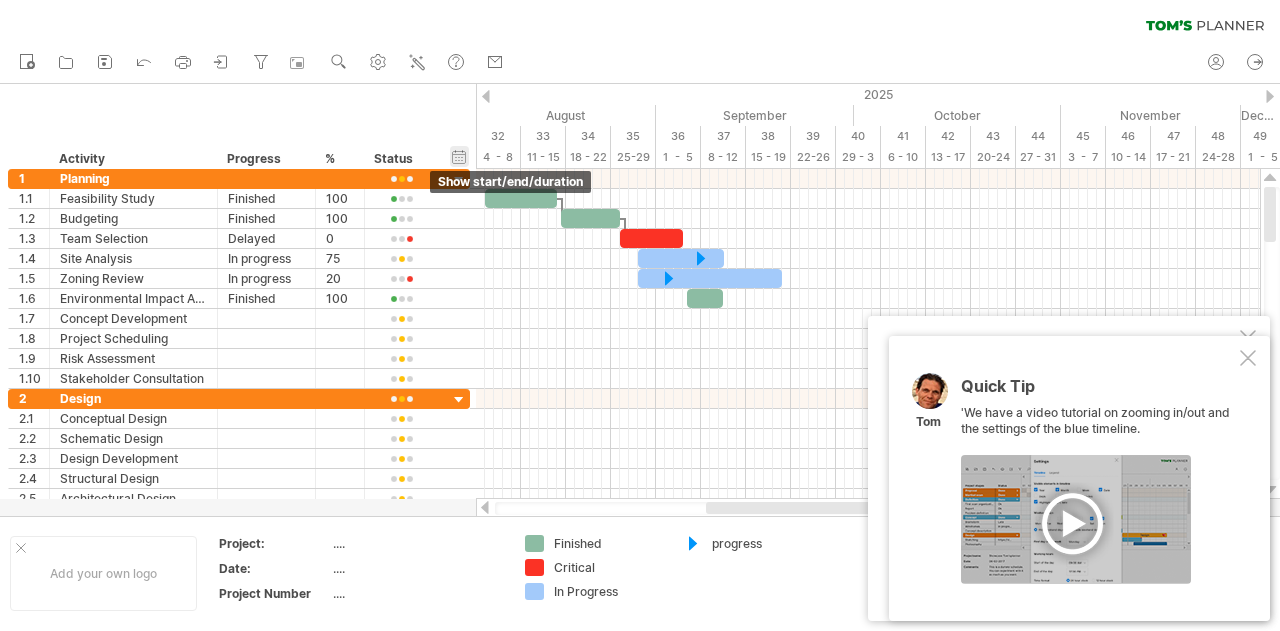 click on "hide start/end/duration show start/end/duration" at bounding box center (459, 156) 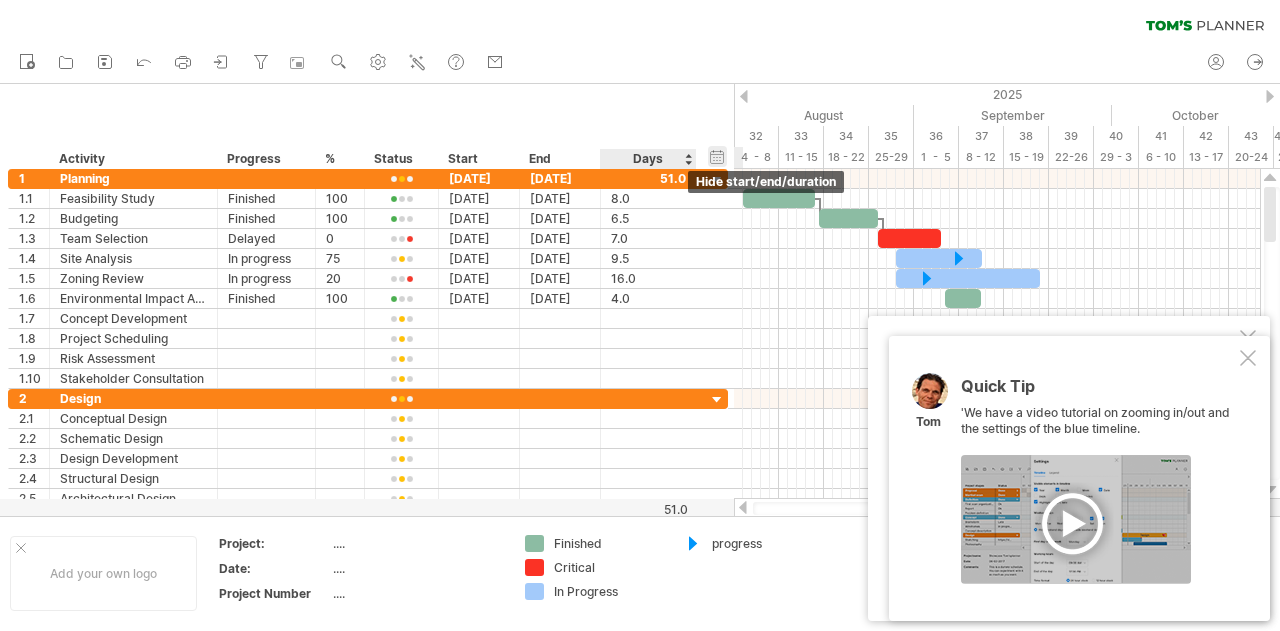 click on "hide start/end/duration show start/end/duration" at bounding box center [717, 156] 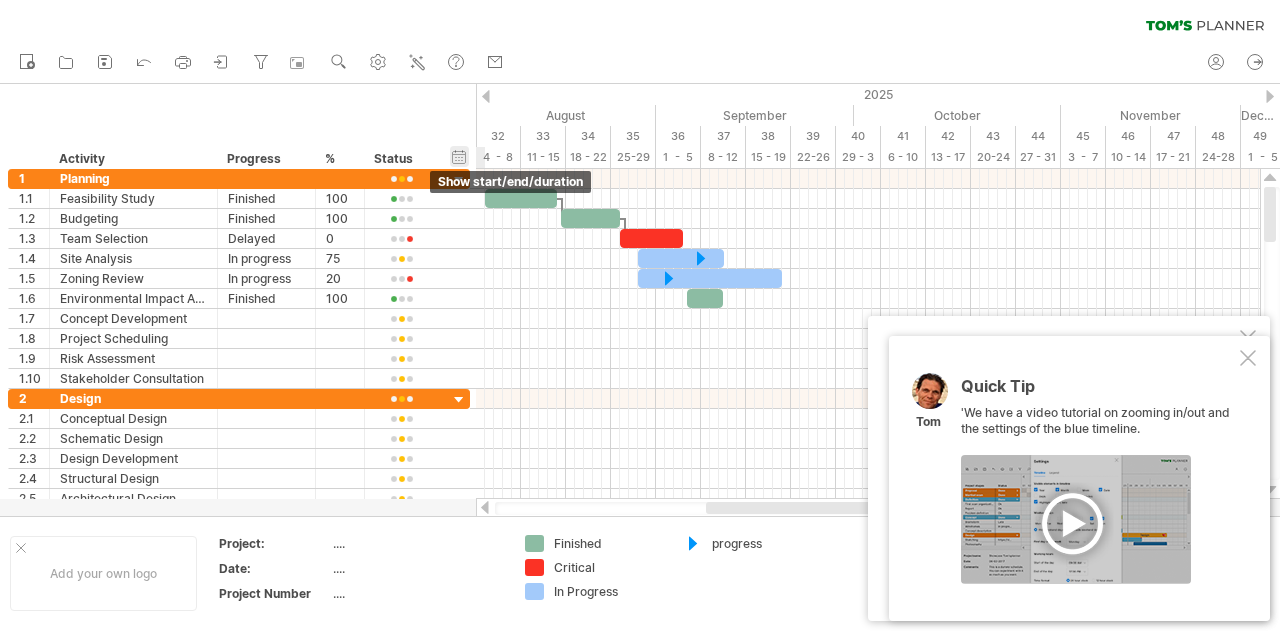 click on "hide start/end/duration show start/end/duration" at bounding box center (459, 156) 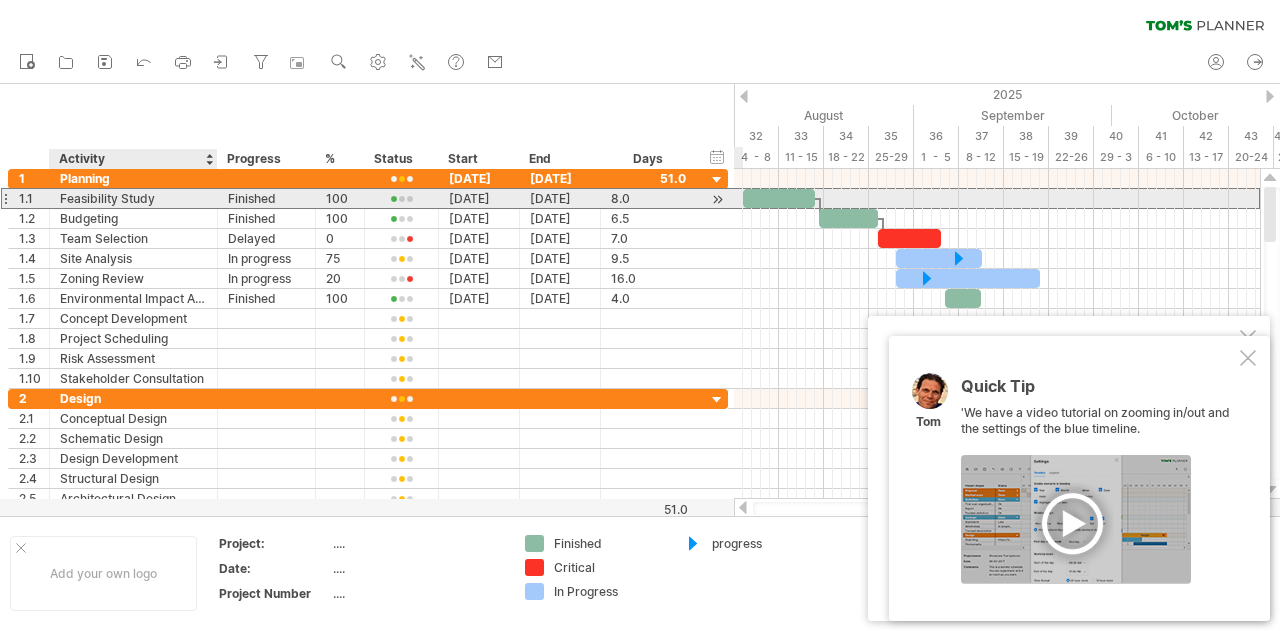 click on "Feasibility Study" at bounding box center [133, 198] 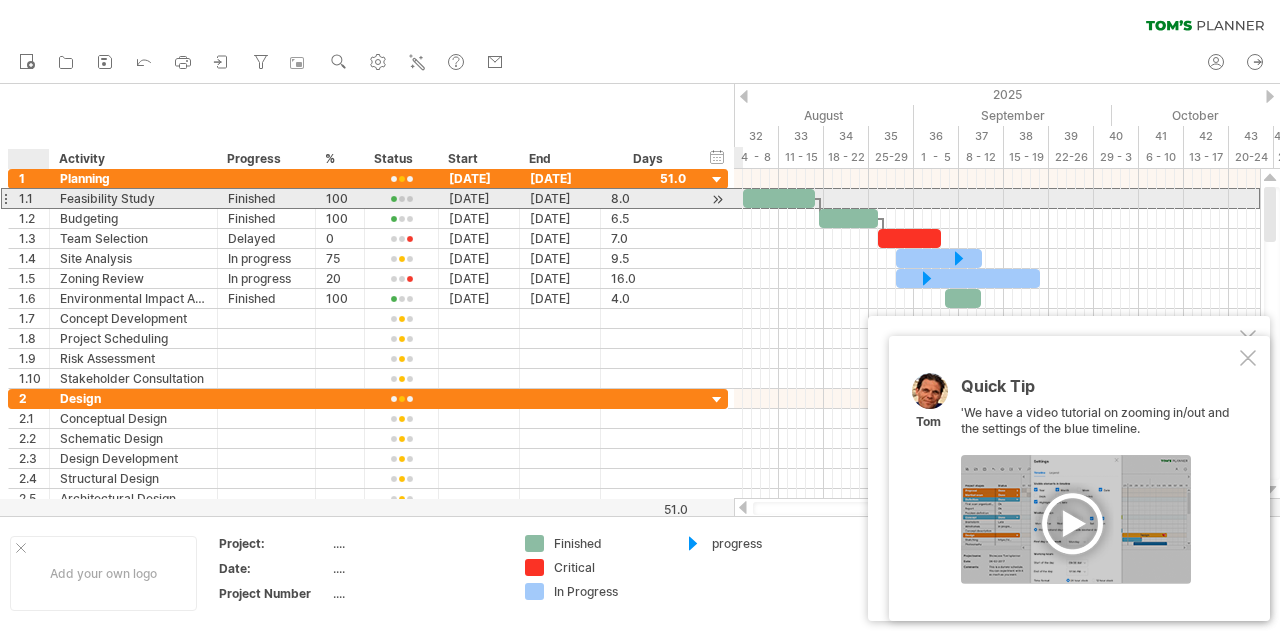 click on "1.1" at bounding box center [34, 198] 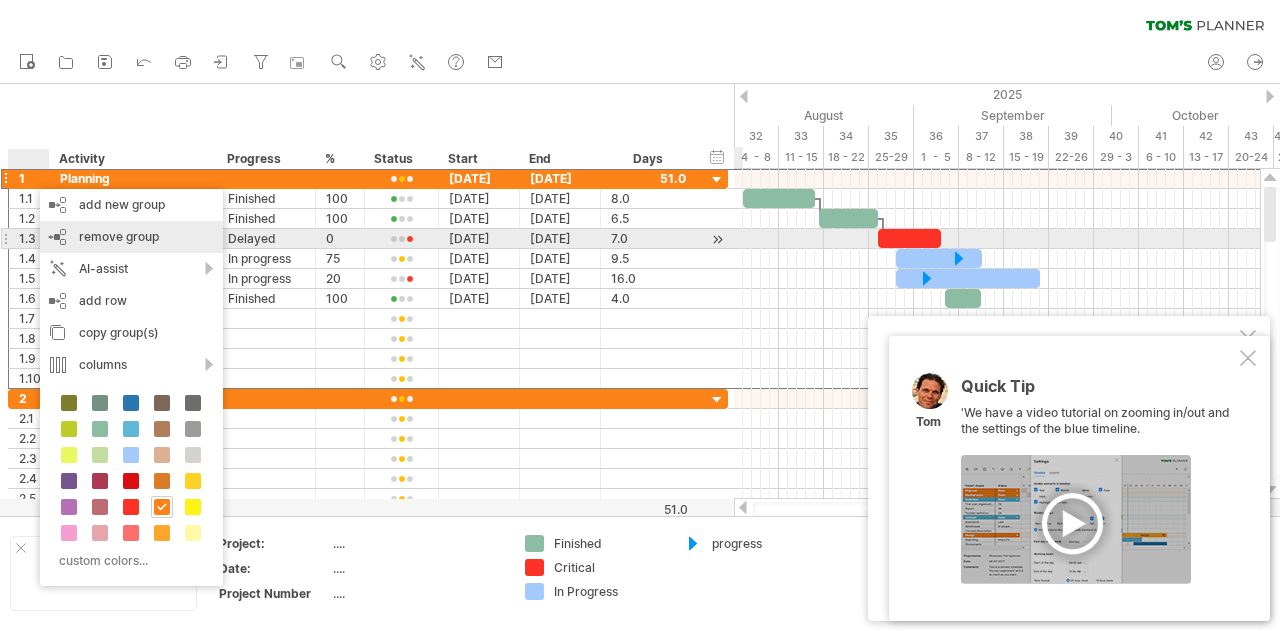 click on "remove group remove selected groups" at bounding box center [131, 237] 